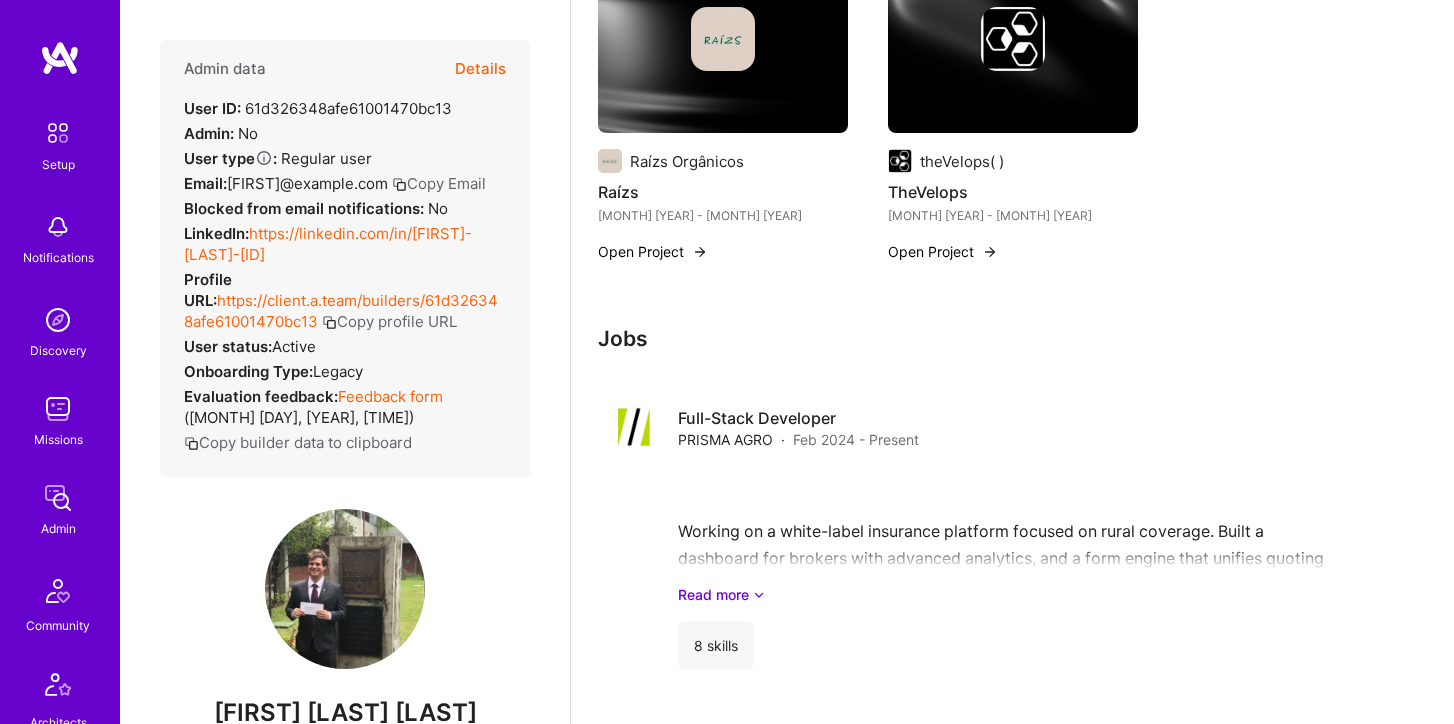 scroll, scrollTop: 0, scrollLeft: 0, axis: both 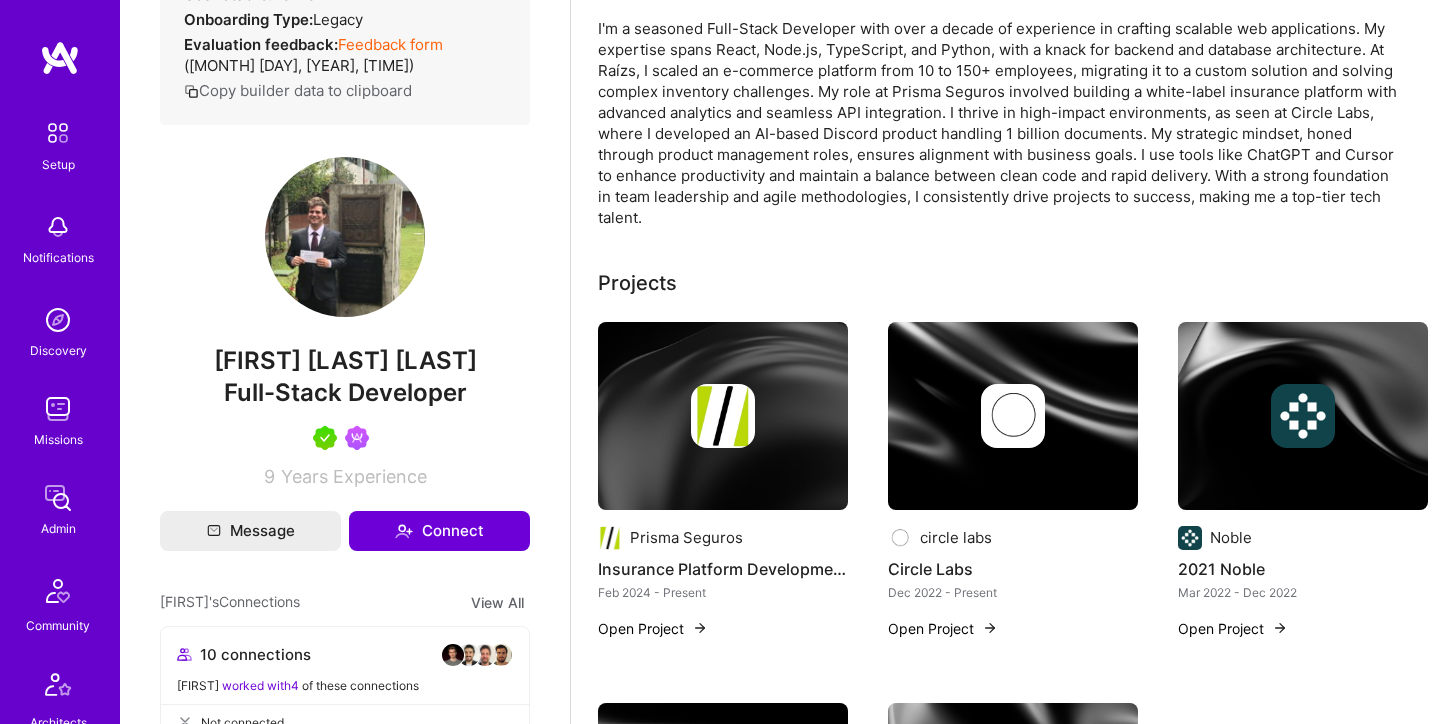 click at bounding box center [345, 237] 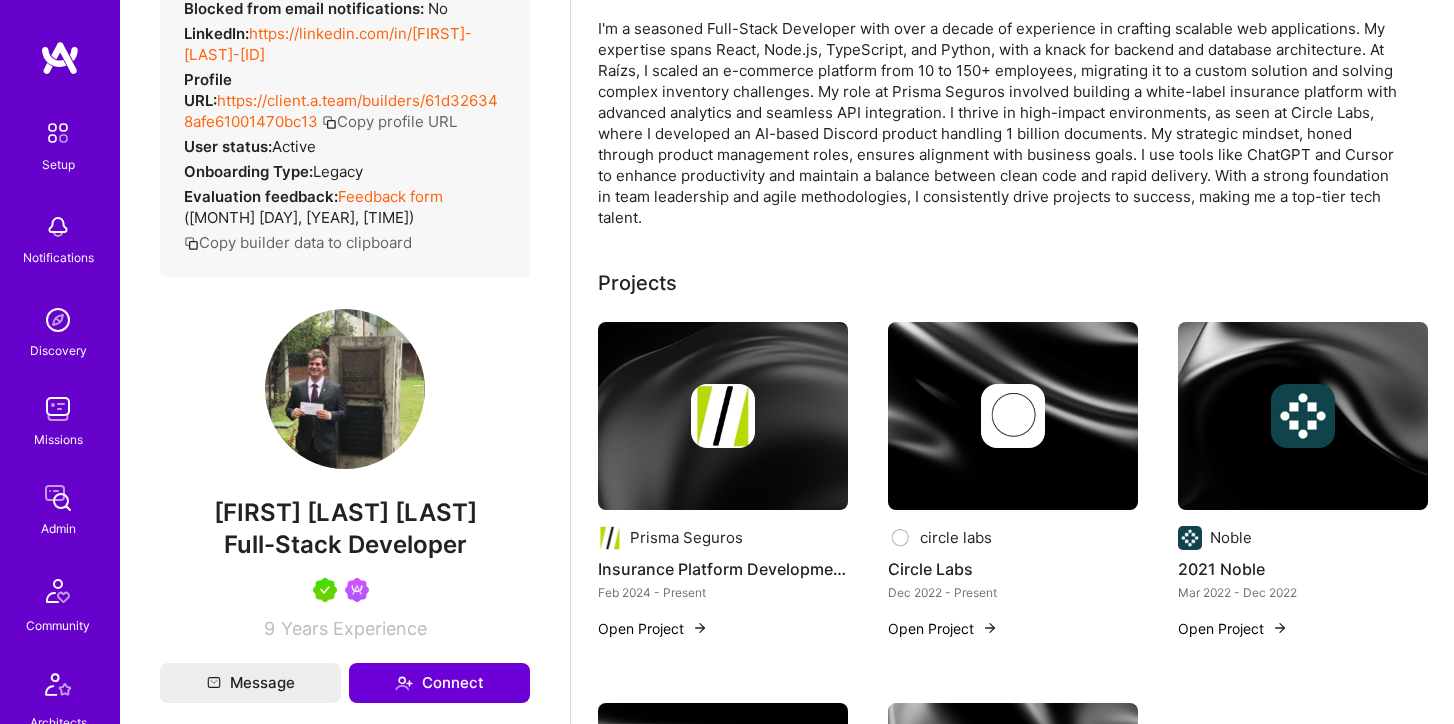 scroll, scrollTop: 201, scrollLeft: 0, axis: vertical 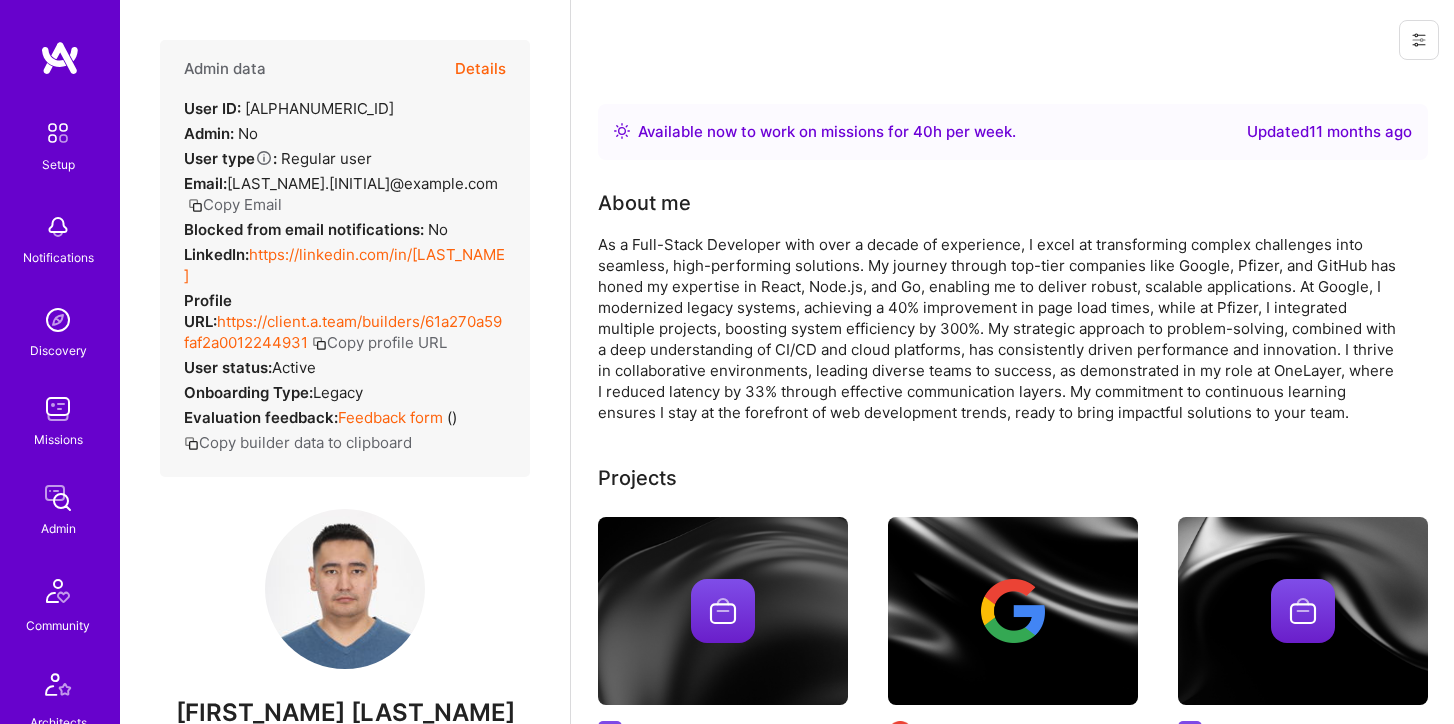 click on "Details" at bounding box center [480, 69] 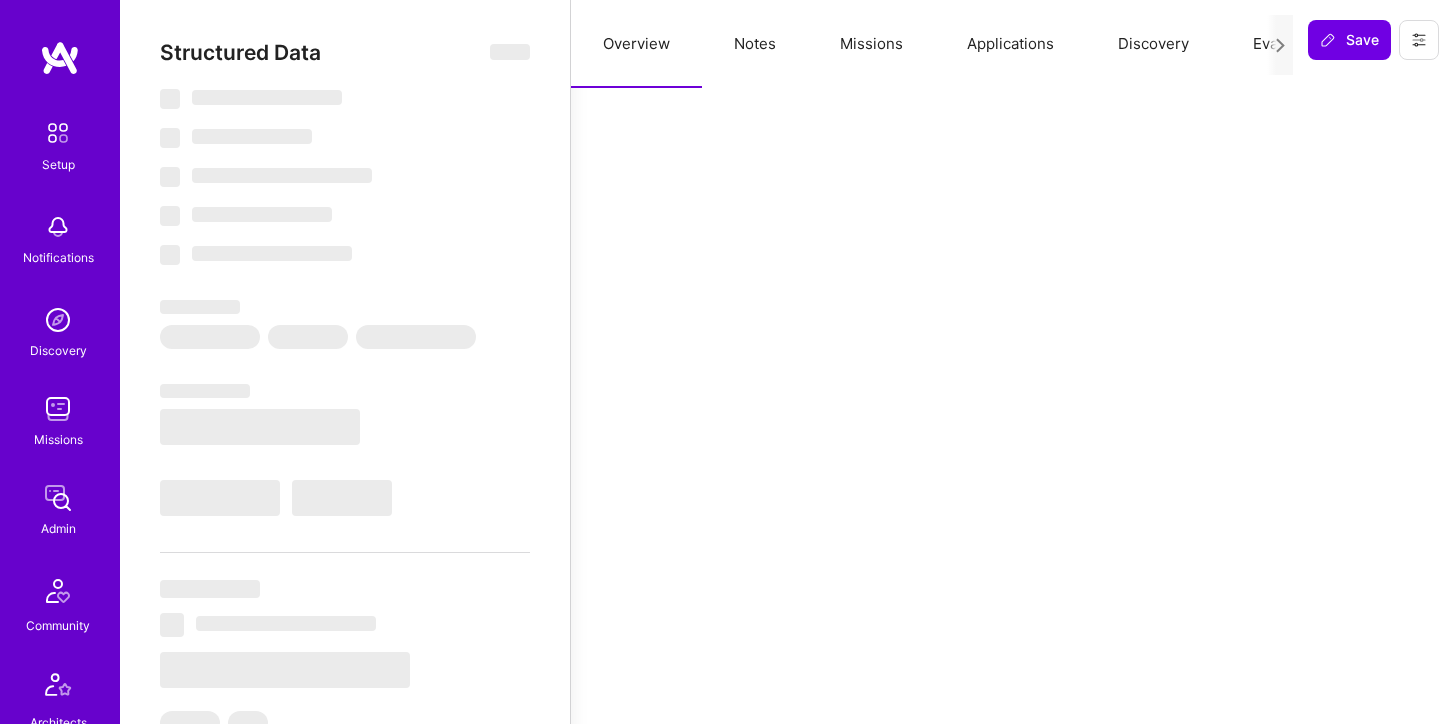 select on "Right Now" 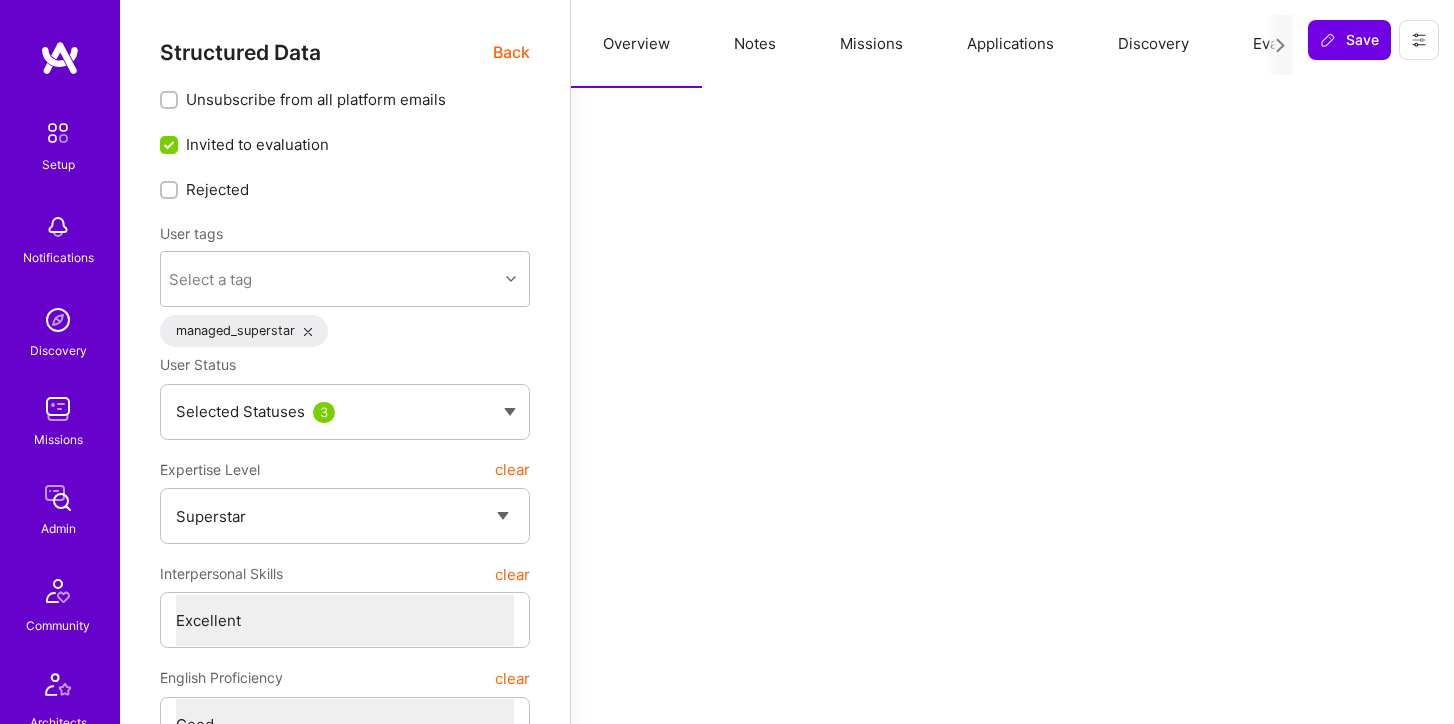 click on "Missions" at bounding box center (871, 44) 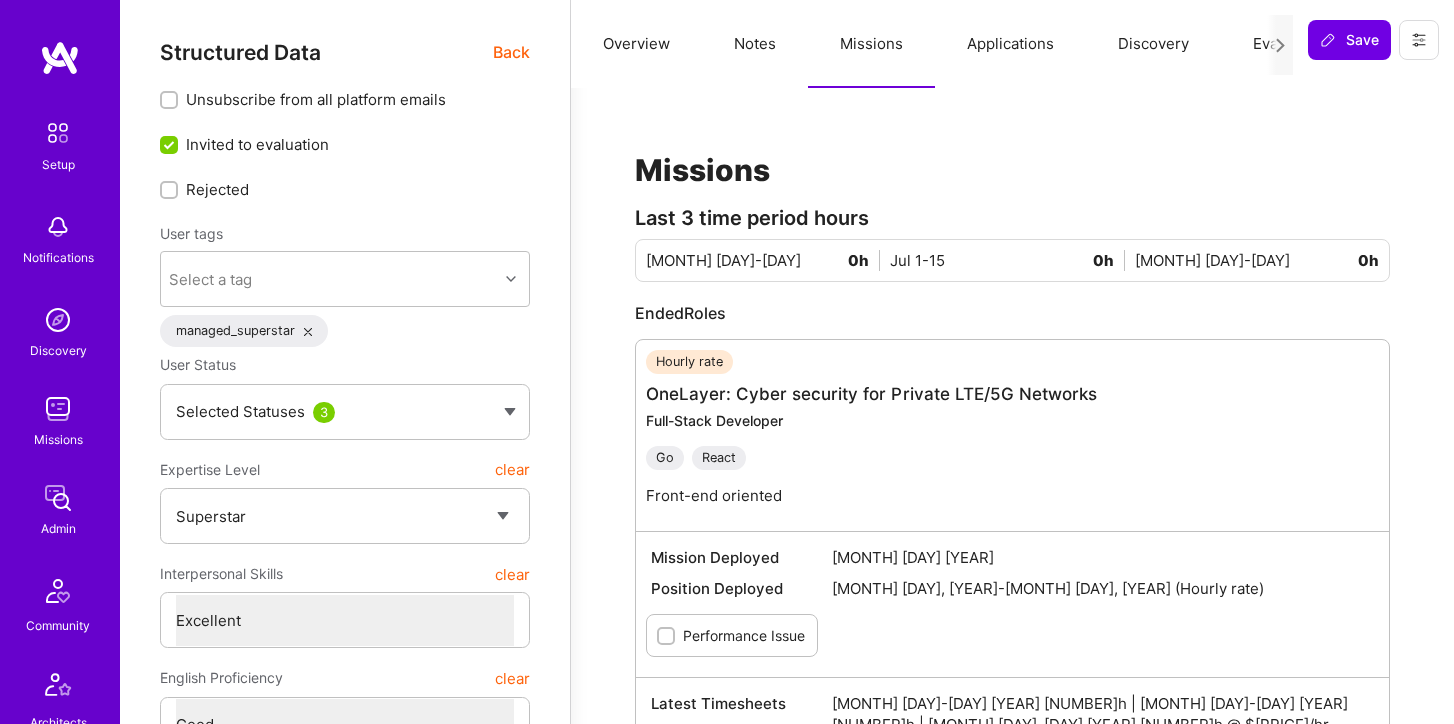 click on "Applications" at bounding box center (1010, 44) 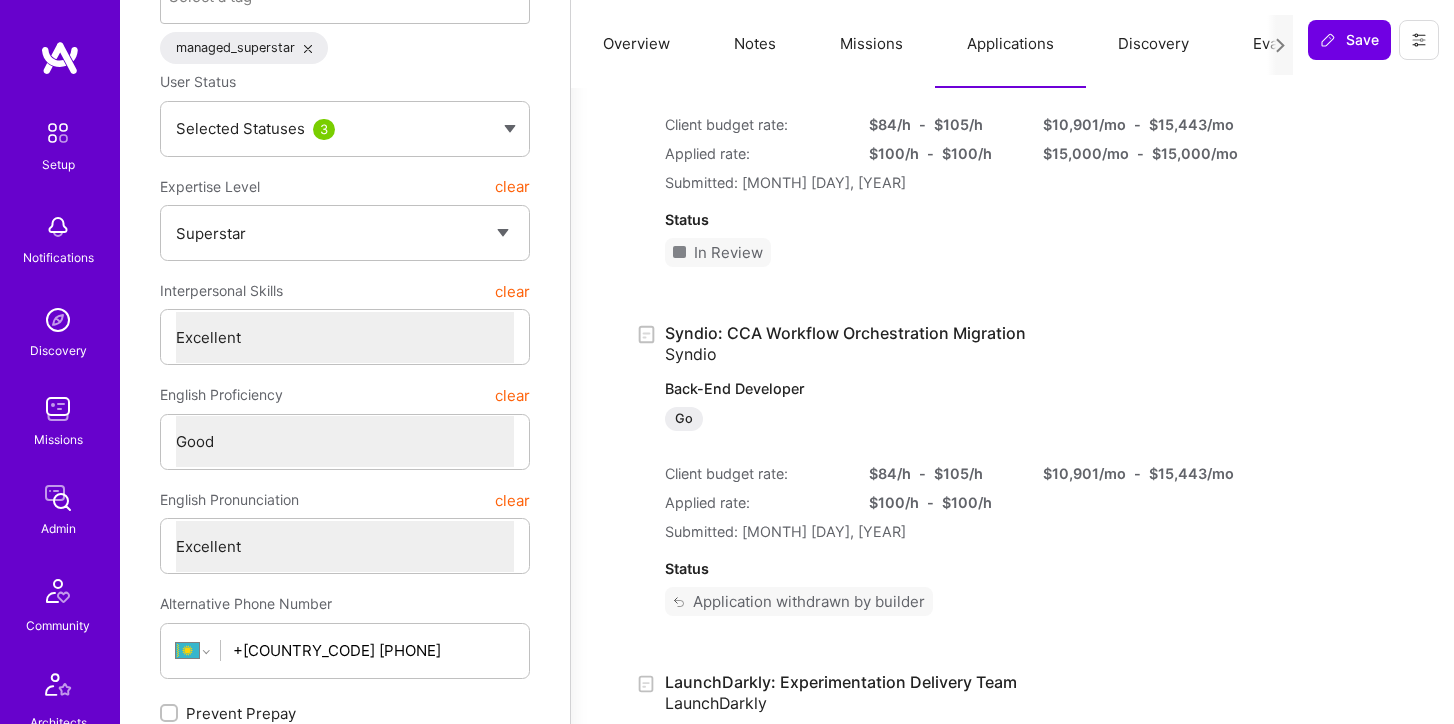 scroll, scrollTop: 284, scrollLeft: 0, axis: vertical 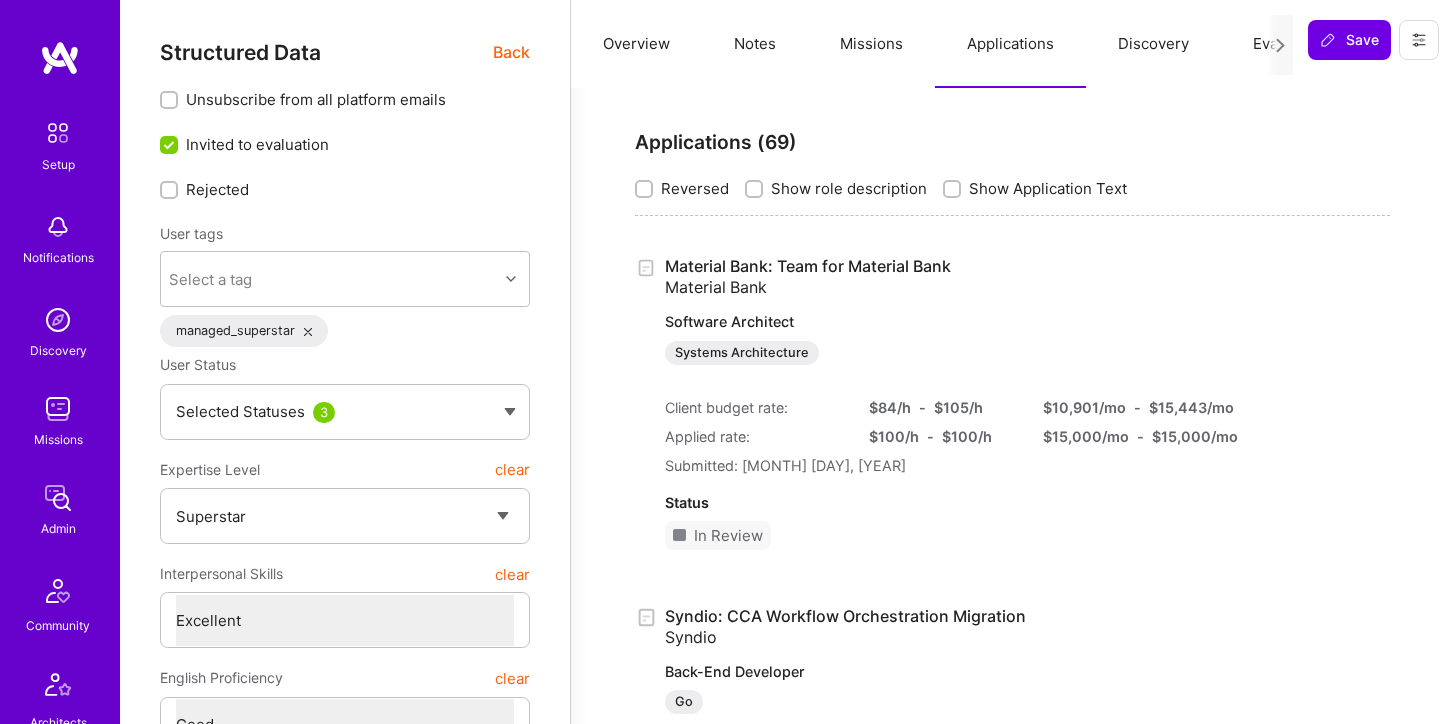click on "Back" at bounding box center [511, 52] 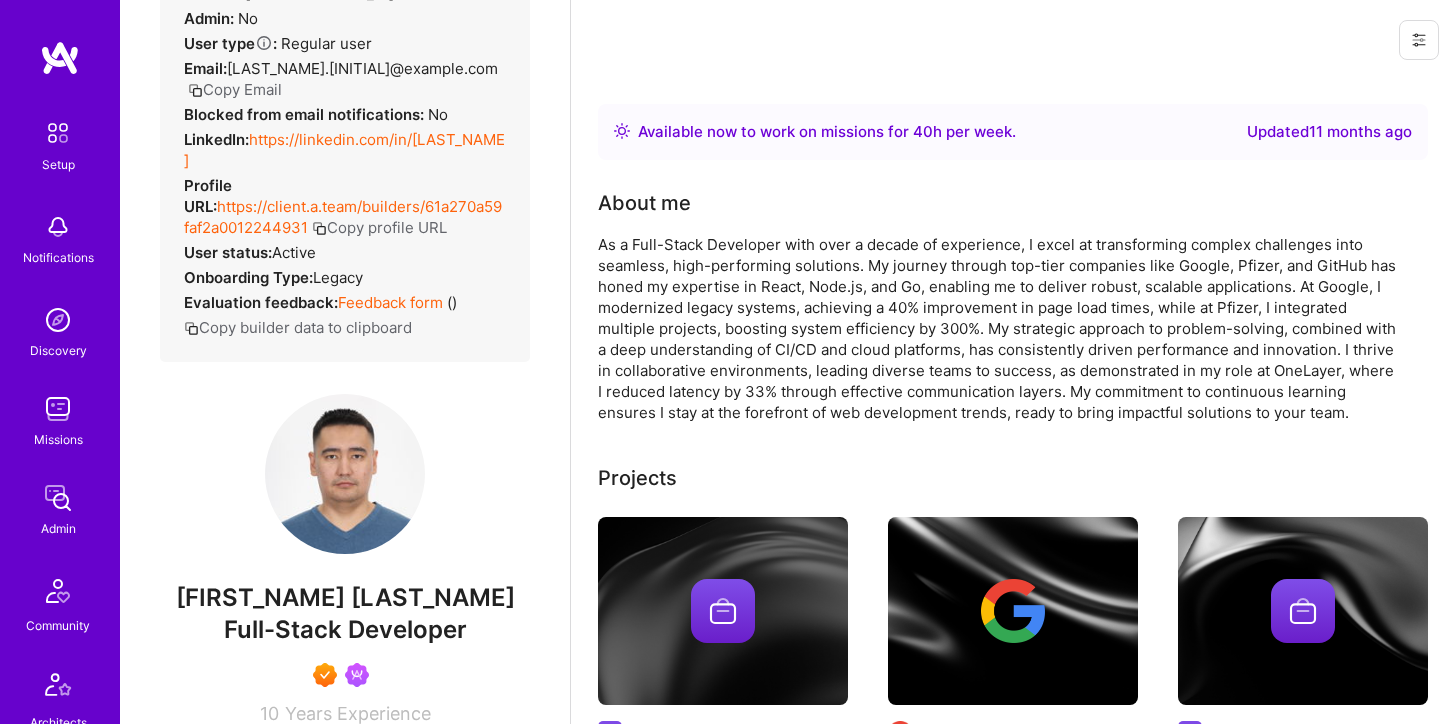 scroll, scrollTop: 0, scrollLeft: 0, axis: both 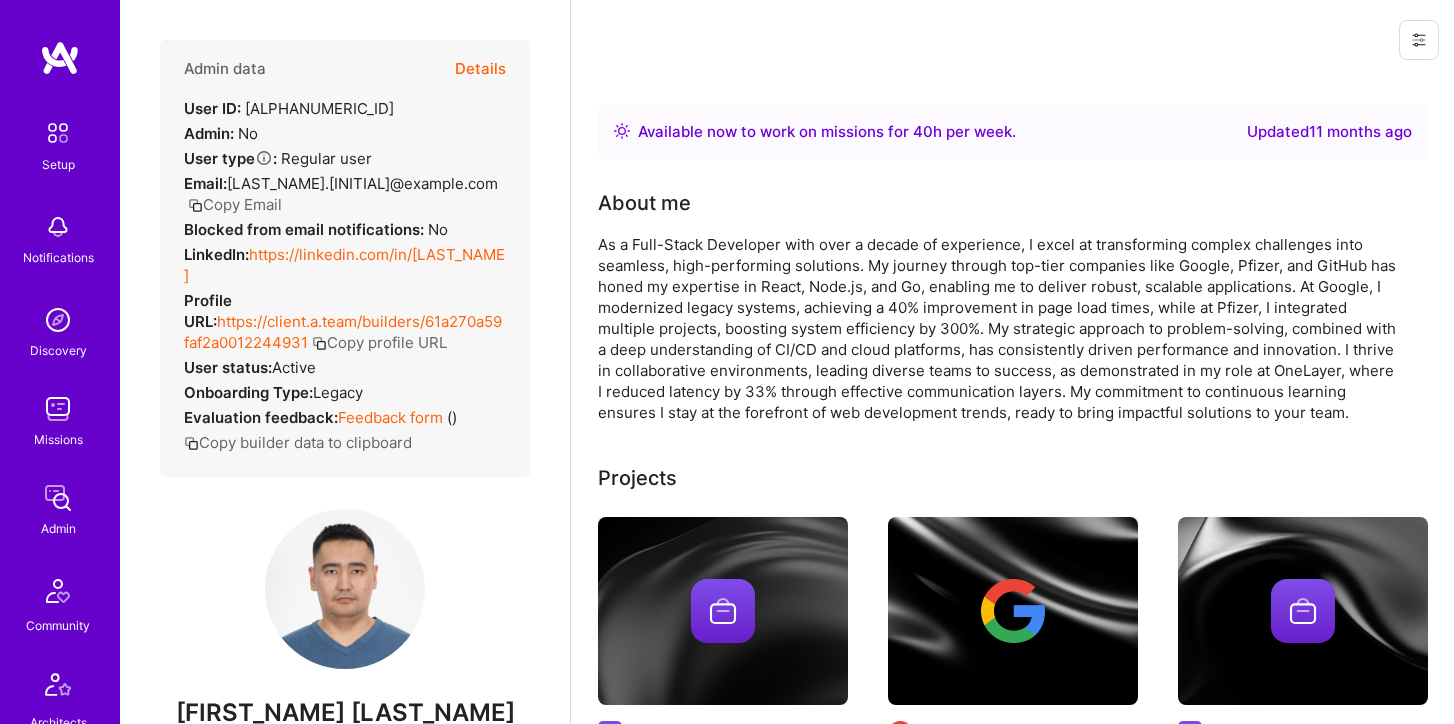 click on "https://linkedin.com/in/talgats" at bounding box center [344, 265] 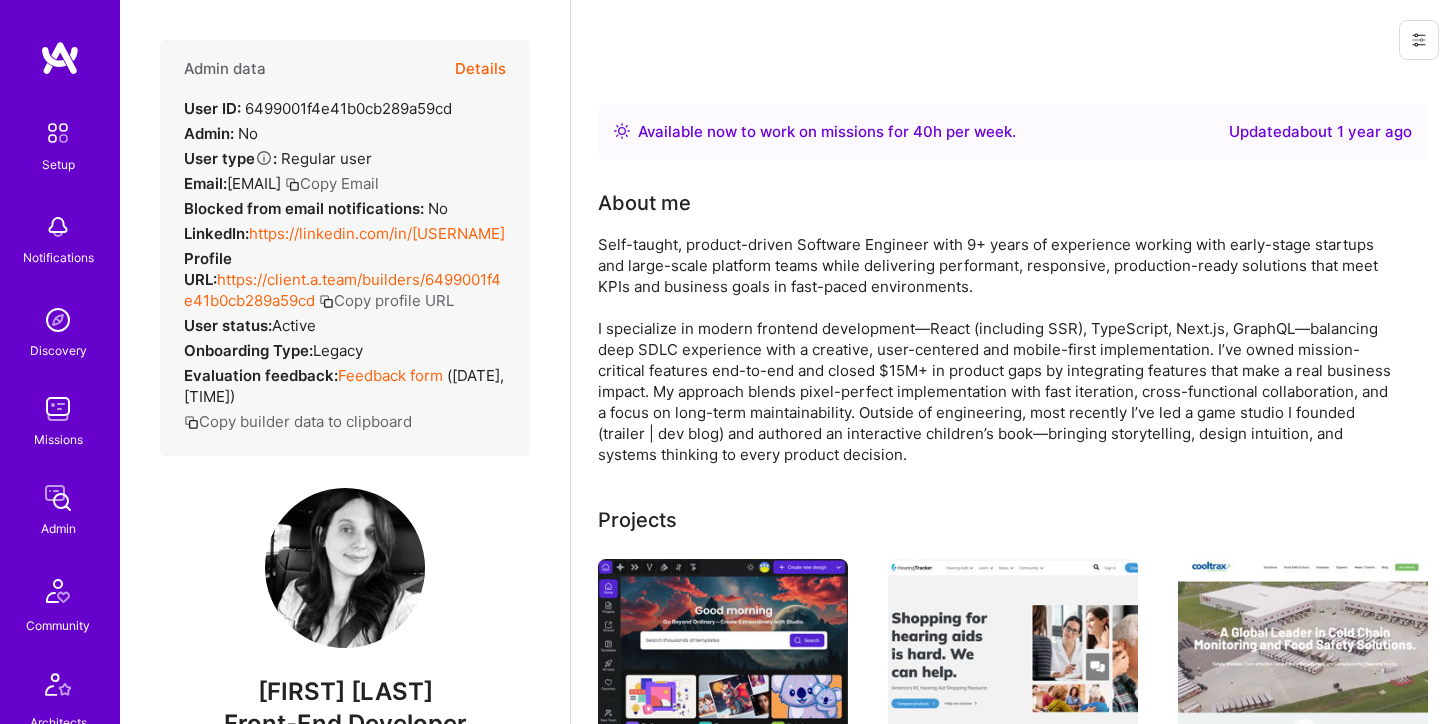 scroll, scrollTop: 0, scrollLeft: 0, axis: both 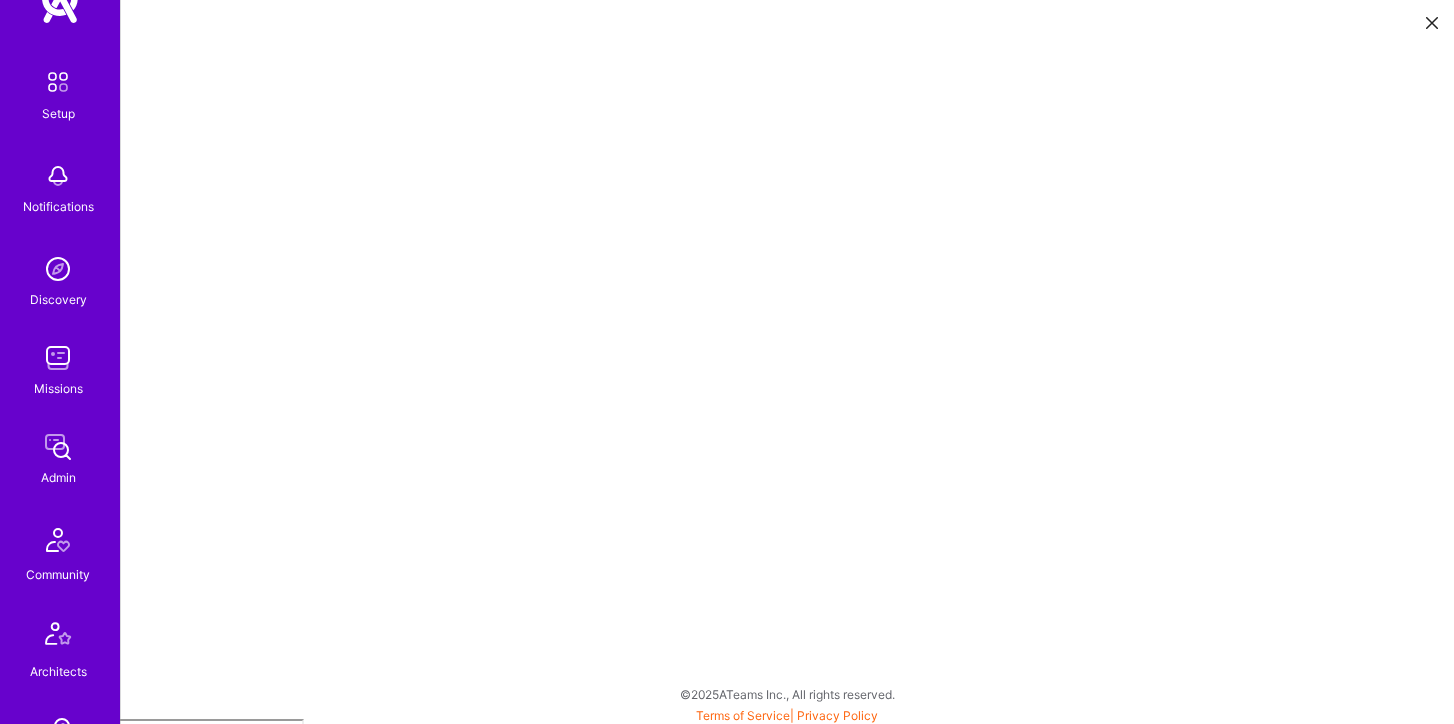 click on "Missions" at bounding box center [58, 388] 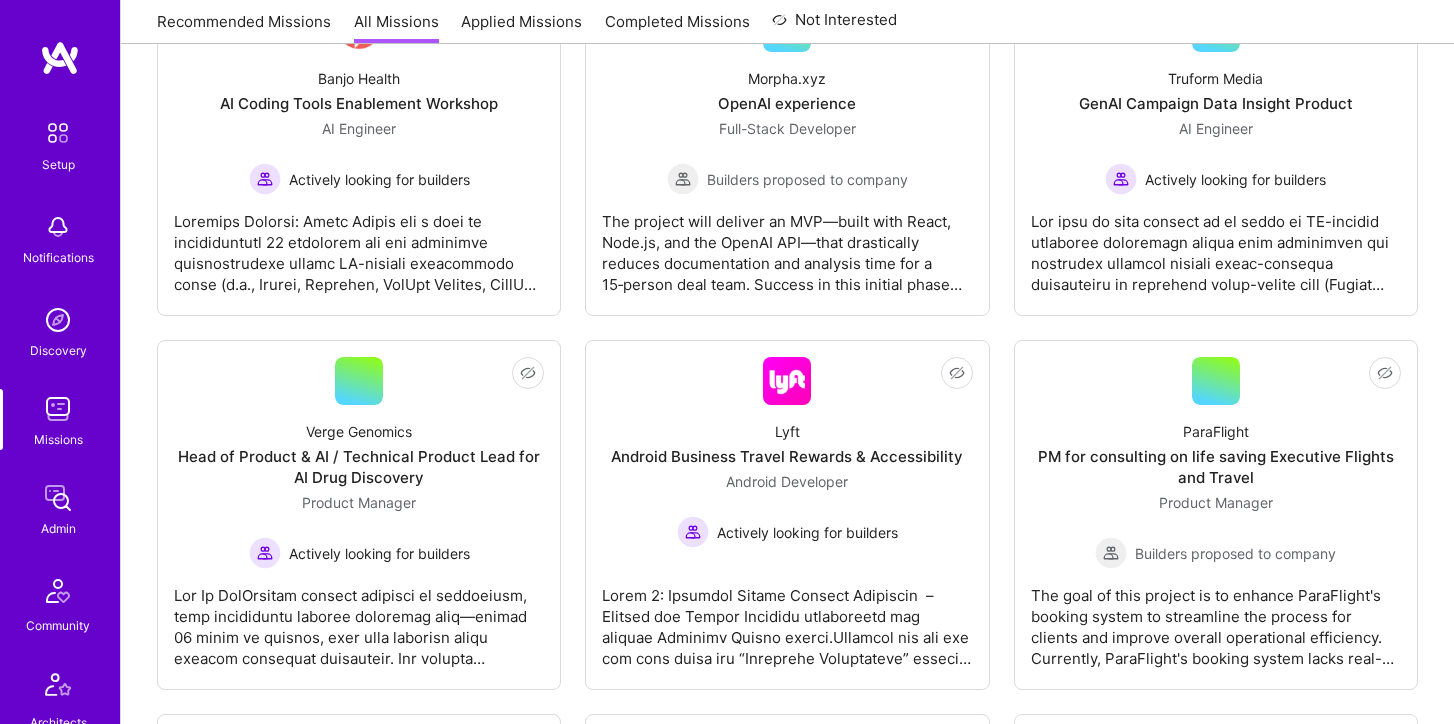 scroll, scrollTop: 156, scrollLeft: 0, axis: vertical 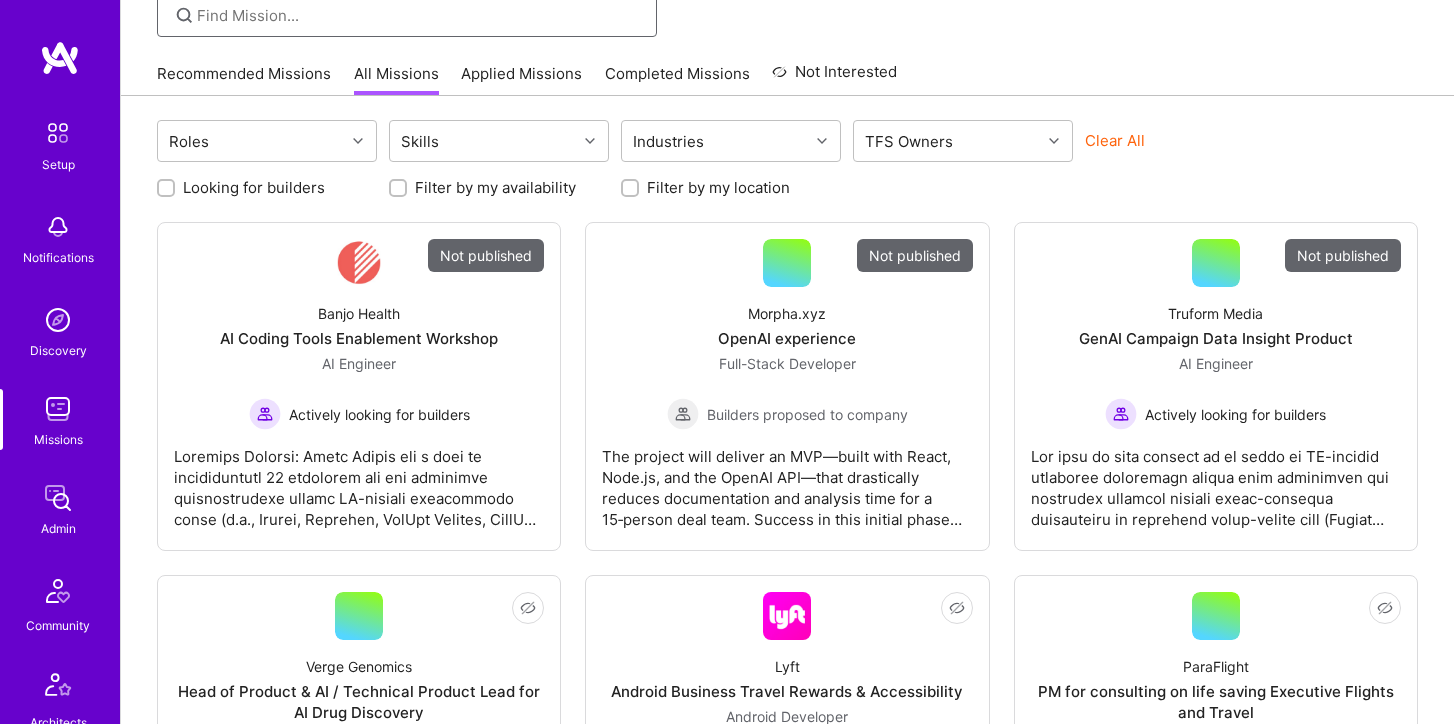 click at bounding box center (419, 15) 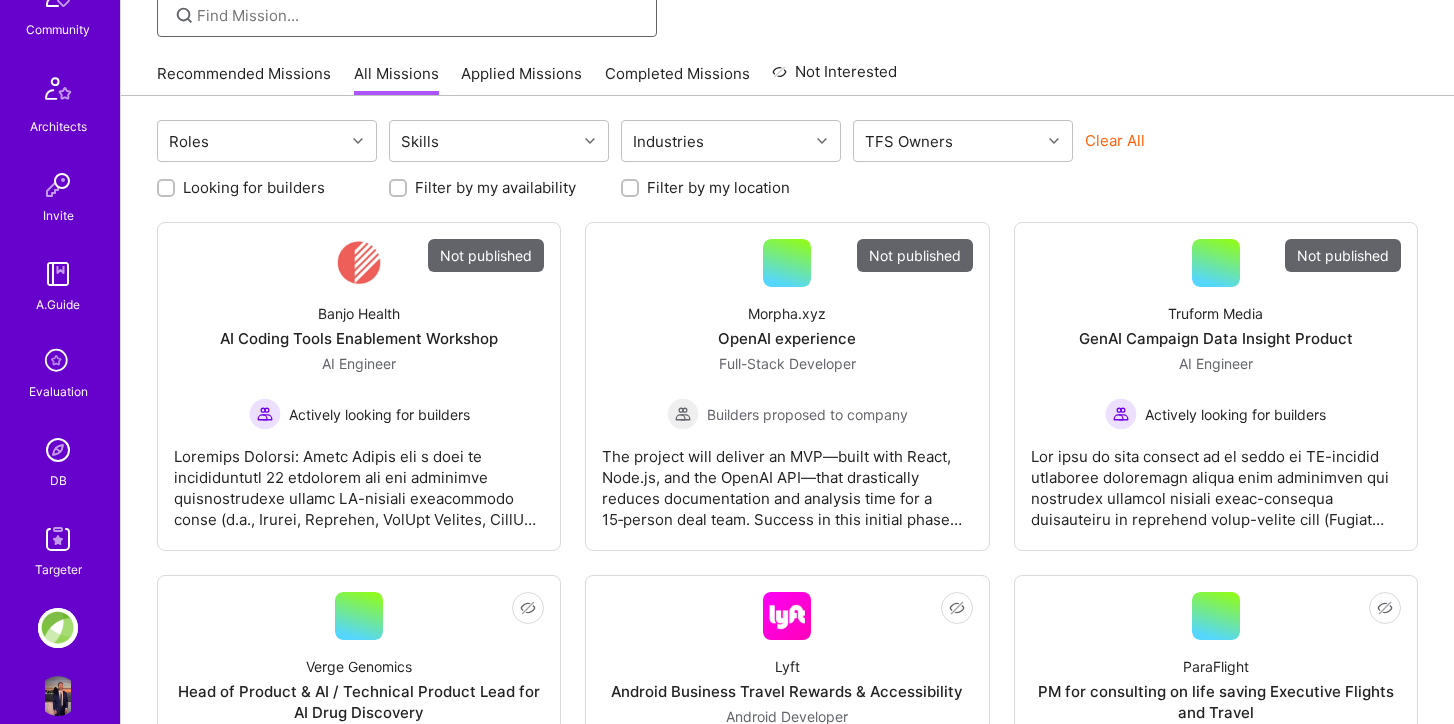 scroll, scrollTop: 627, scrollLeft: 0, axis: vertical 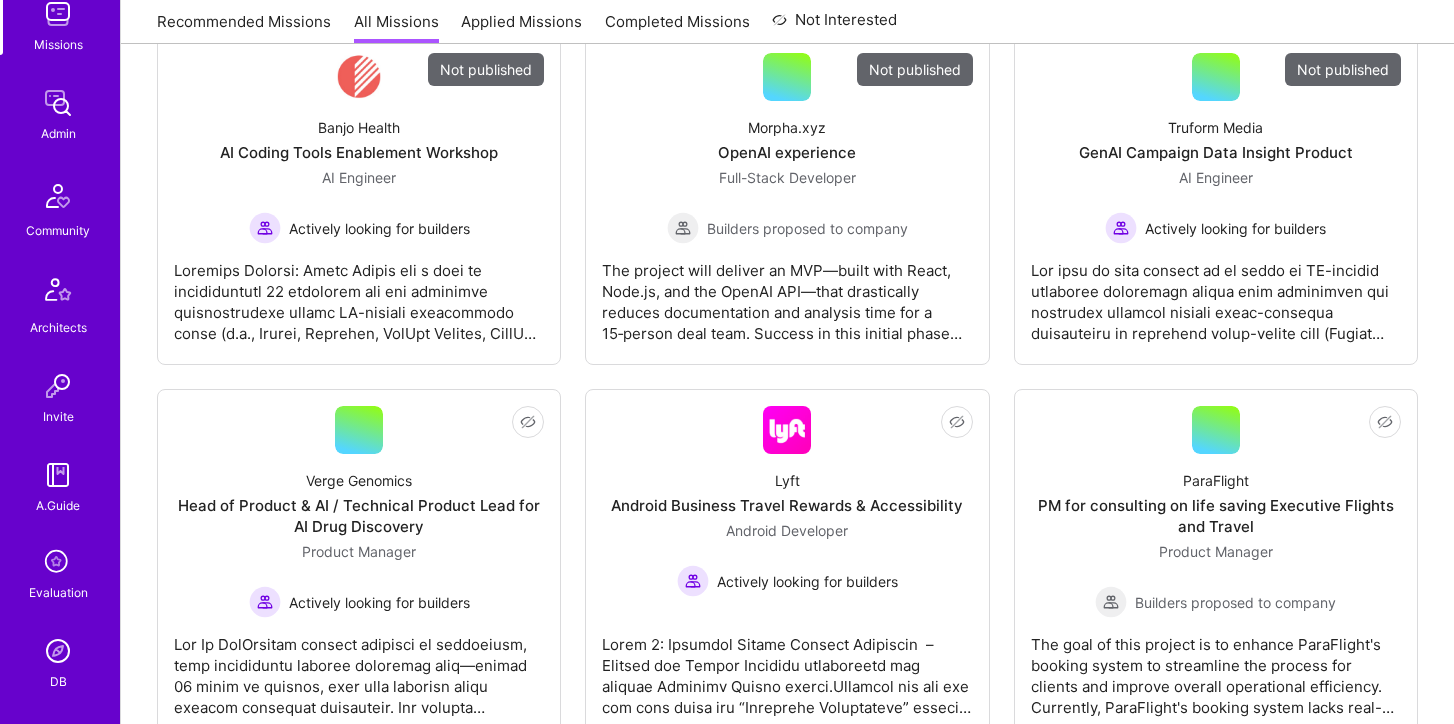 click at bounding box center [58, 103] 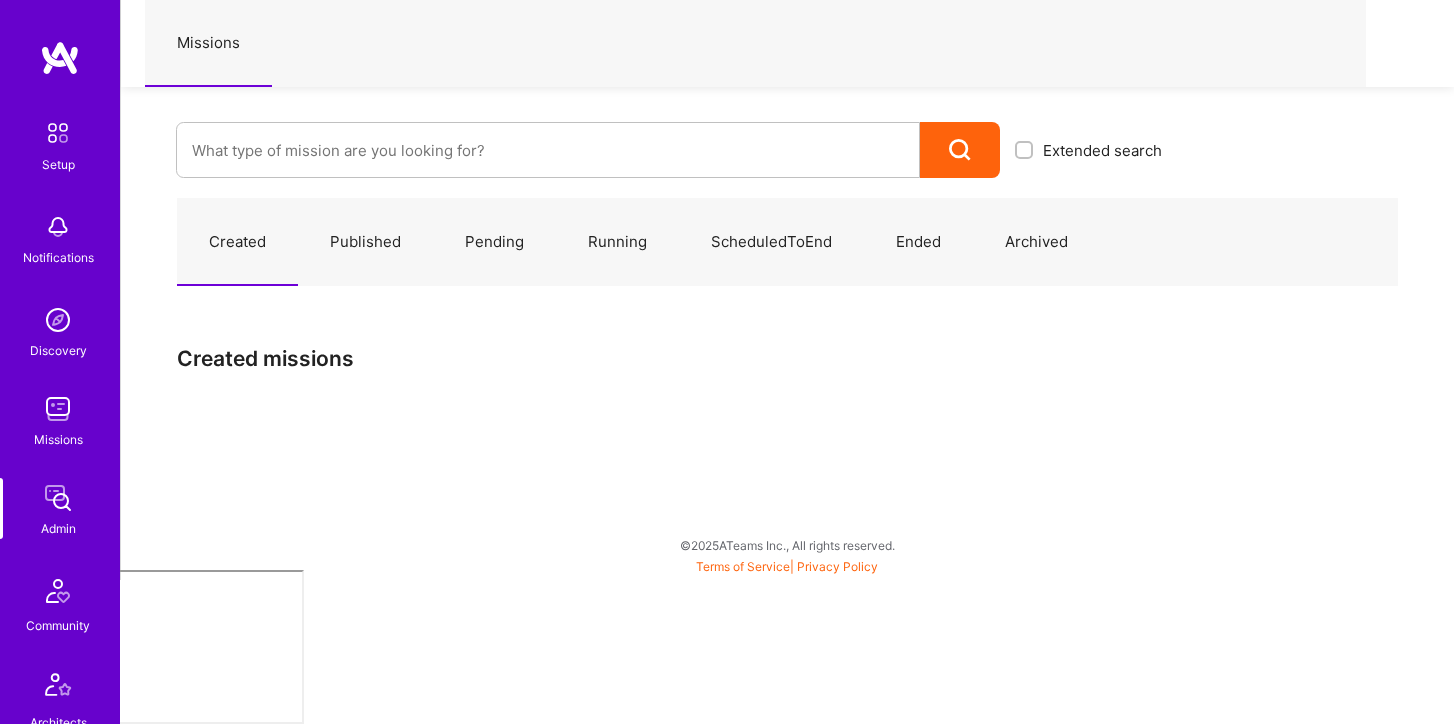 scroll, scrollTop: 0, scrollLeft: 0, axis: both 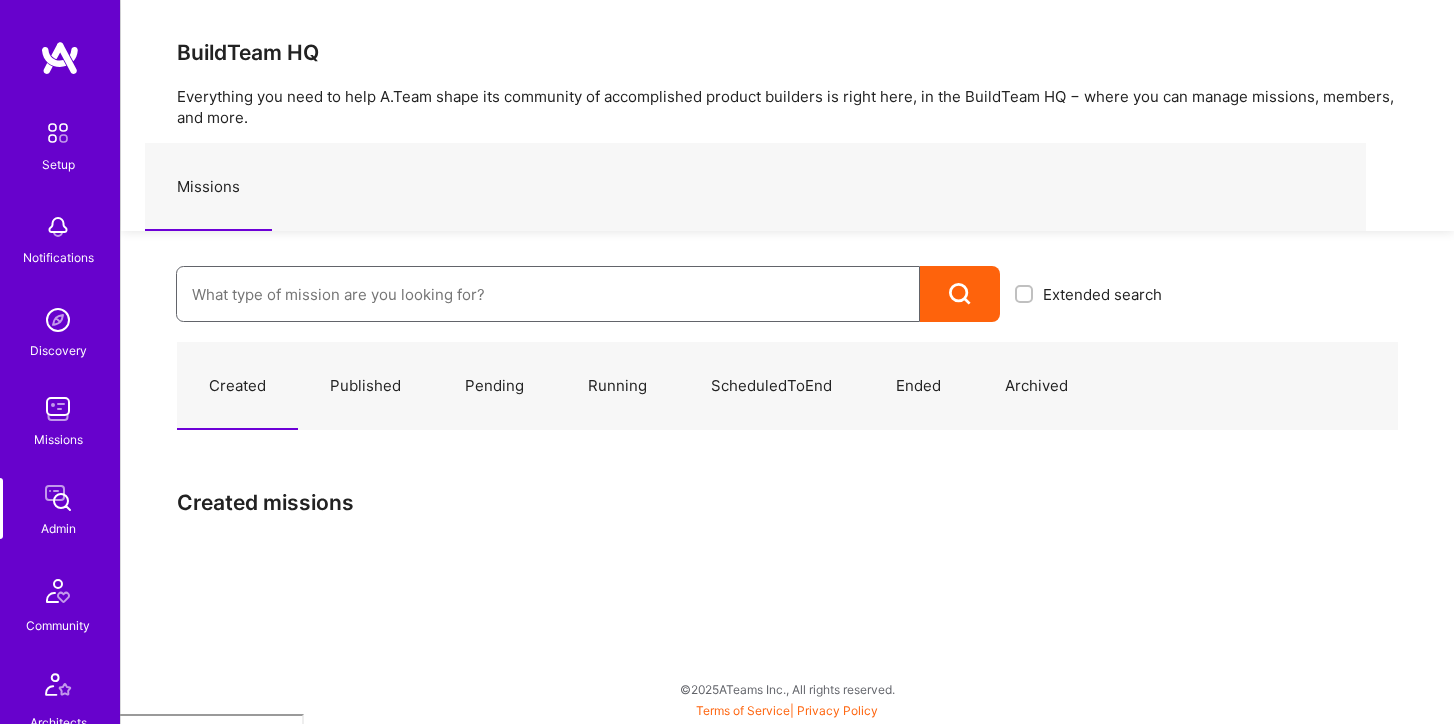 click at bounding box center [548, 294] 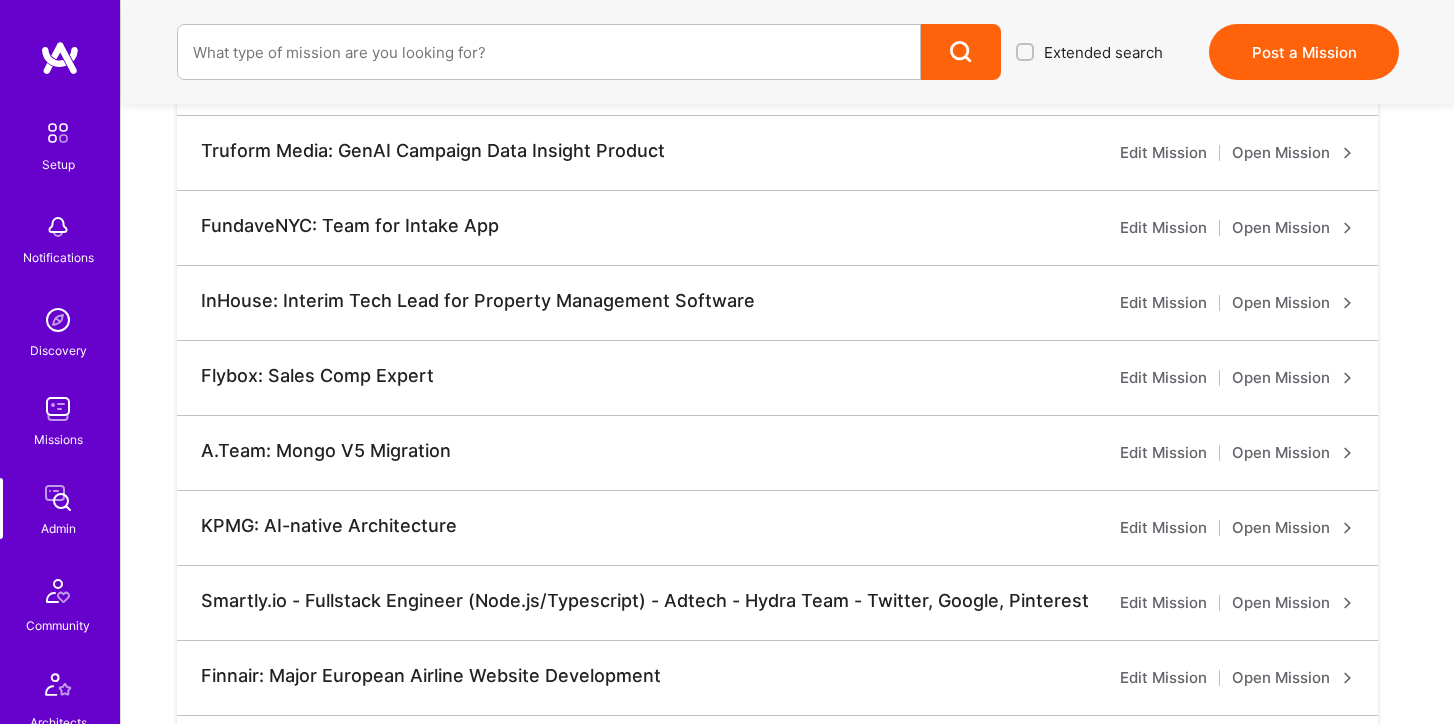 scroll, scrollTop: 0, scrollLeft: 0, axis: both 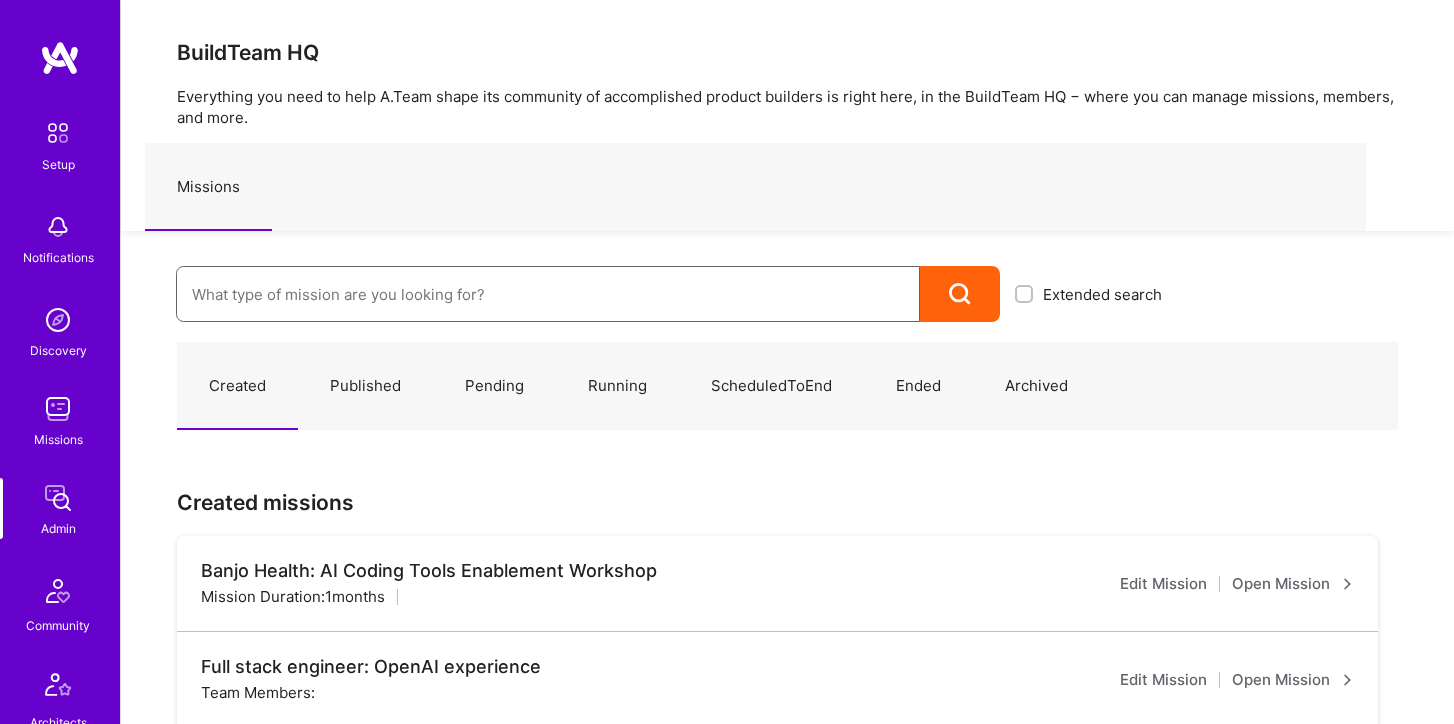 click at bounding box center [548, 294] 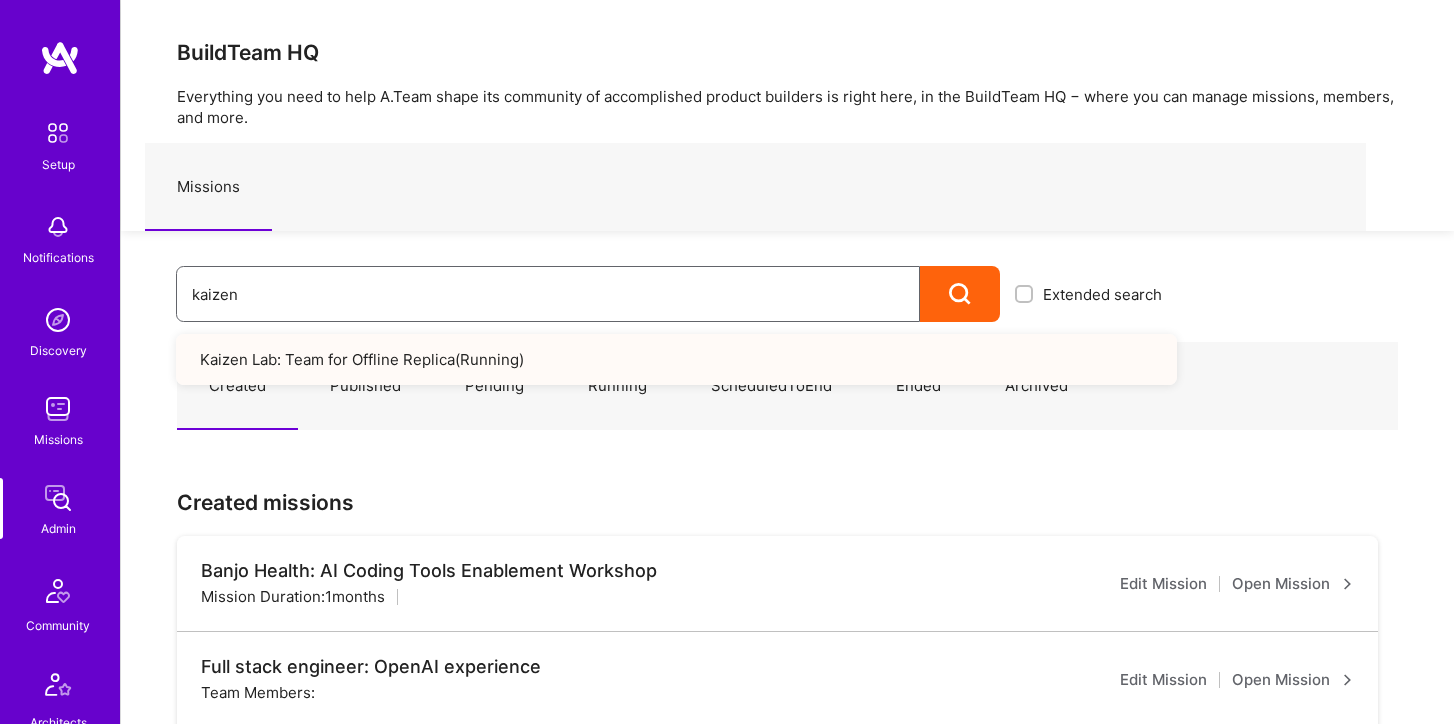 type on "kaizen" 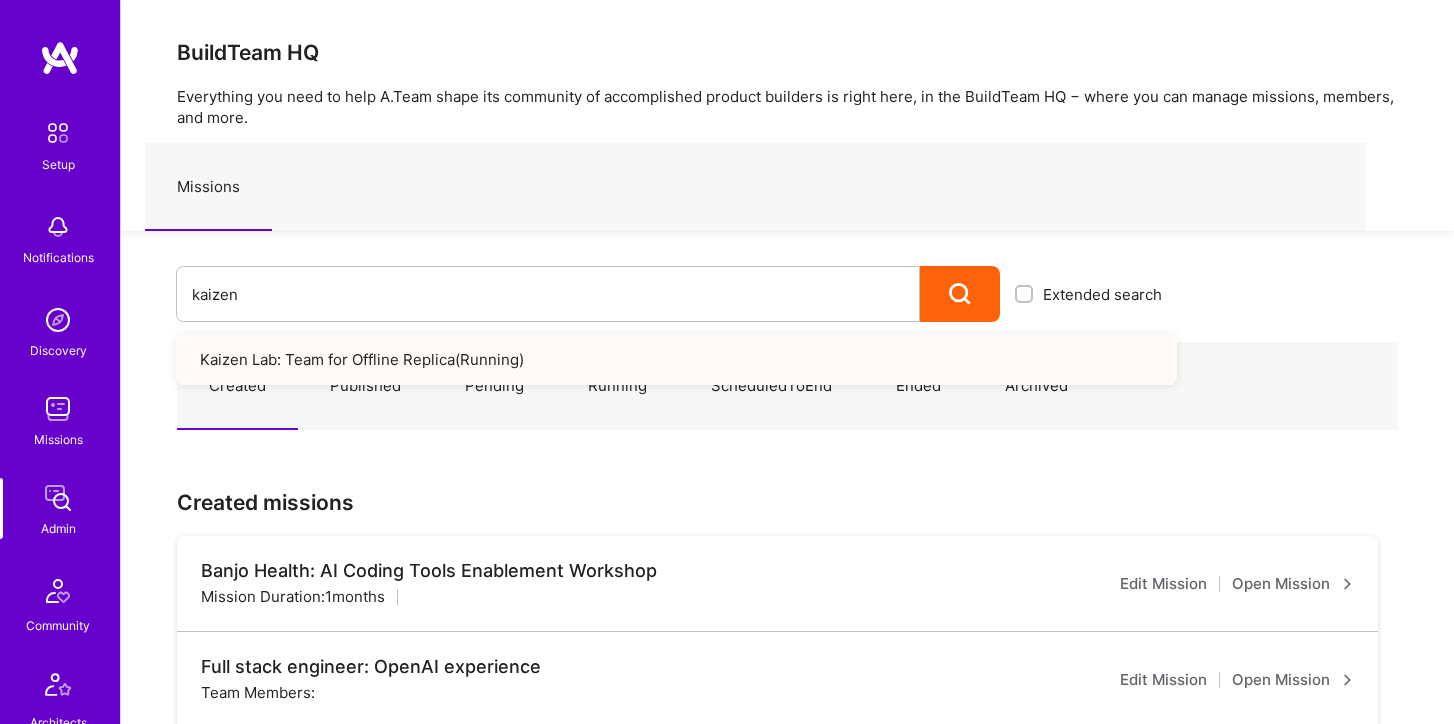 click on "Kaizen Lab: Team for Offline Replica  ( Running )" at bounding box center (676, 359) 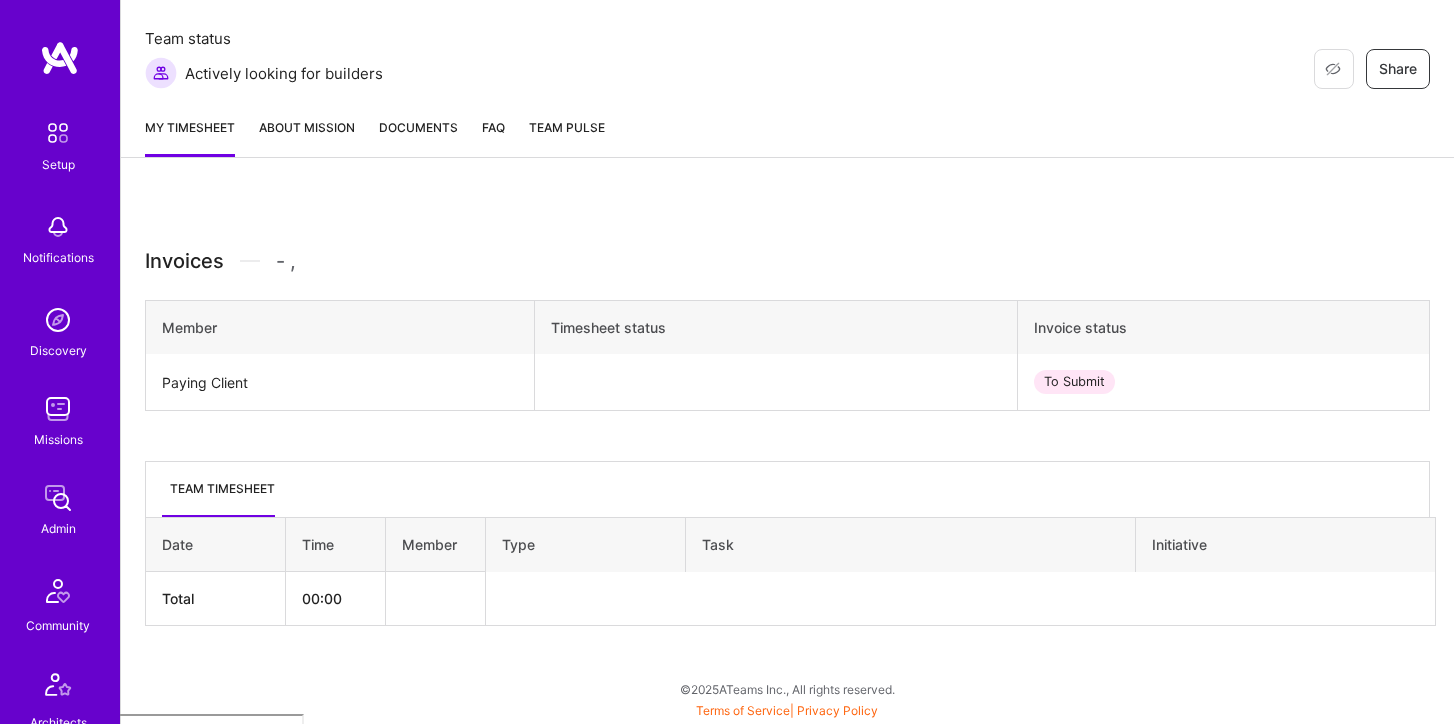 scroll, scrollTop: 0, scrollLeft: 0, axis: both 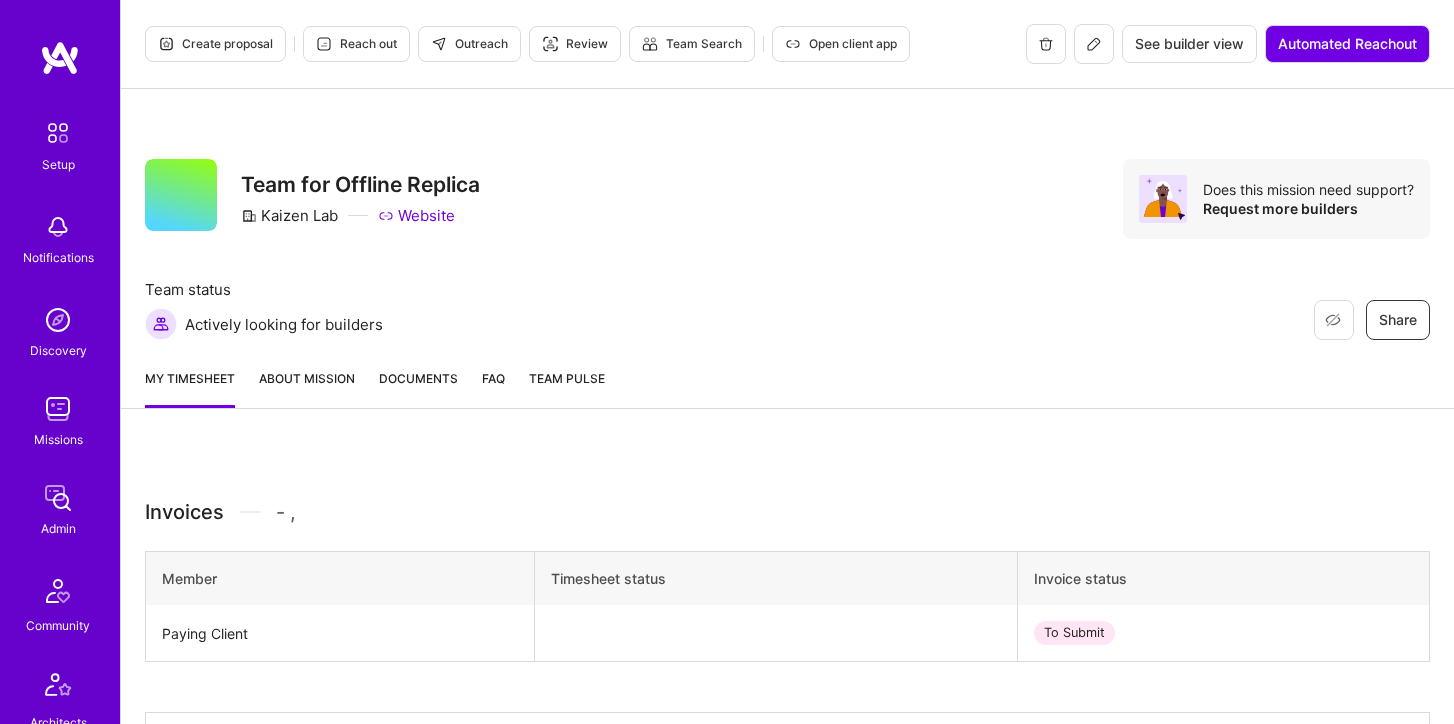 click 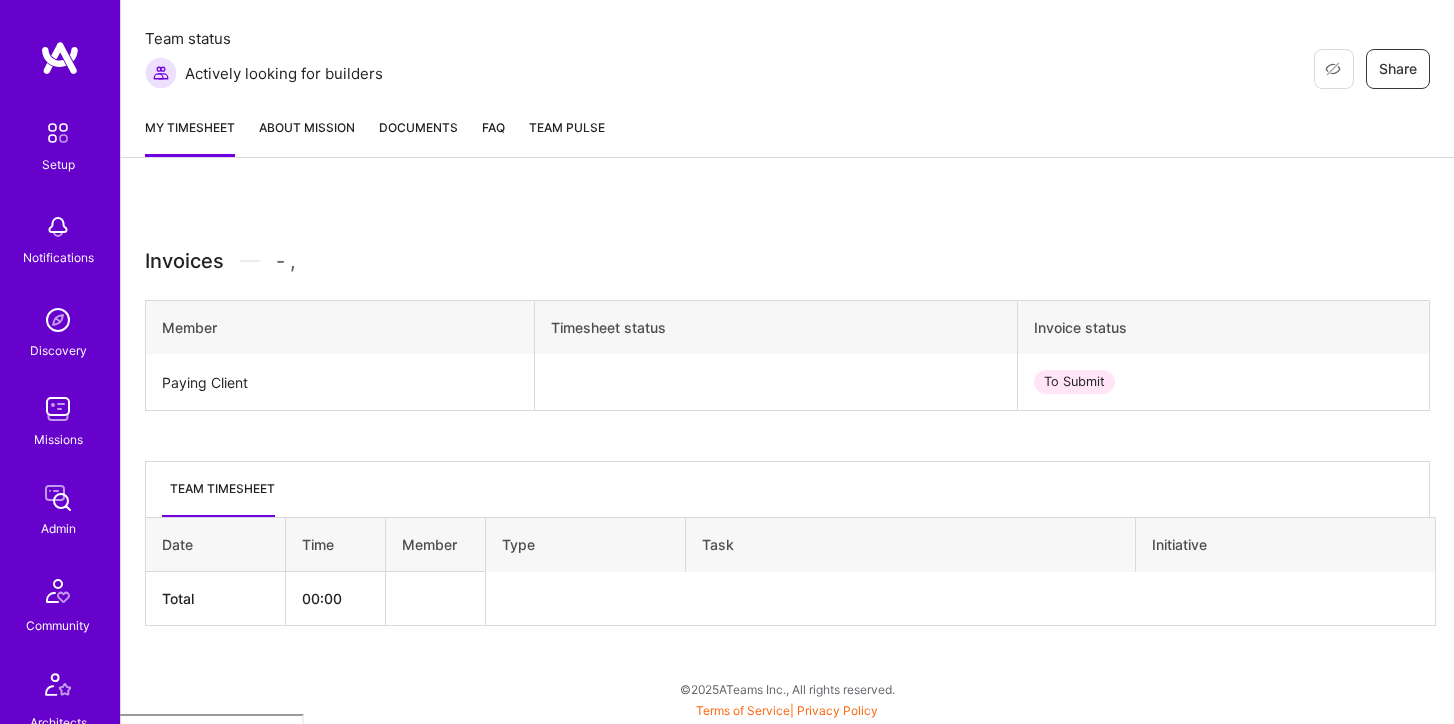 scroll, scrollTop: 0, scrollLeft: 0, axis: both 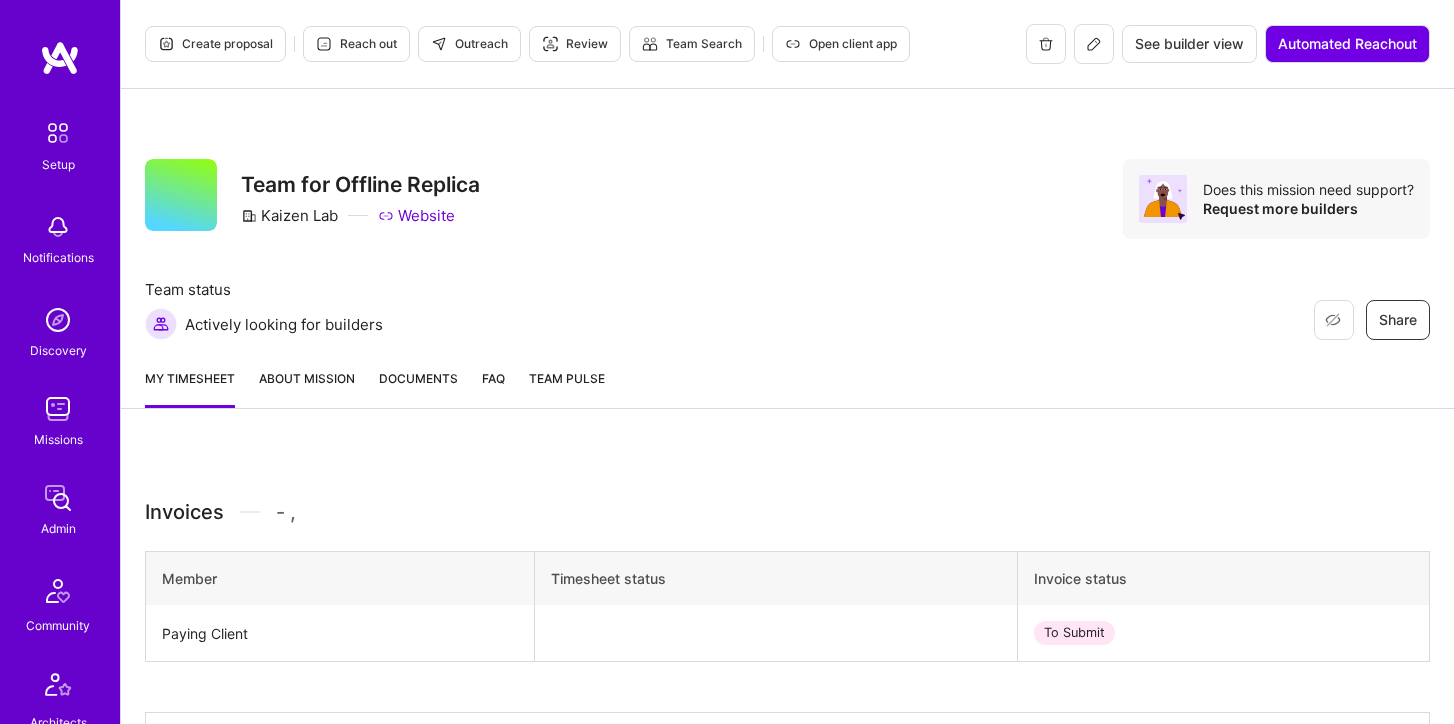 click on "About Mission" at bounding box center (307, 388) 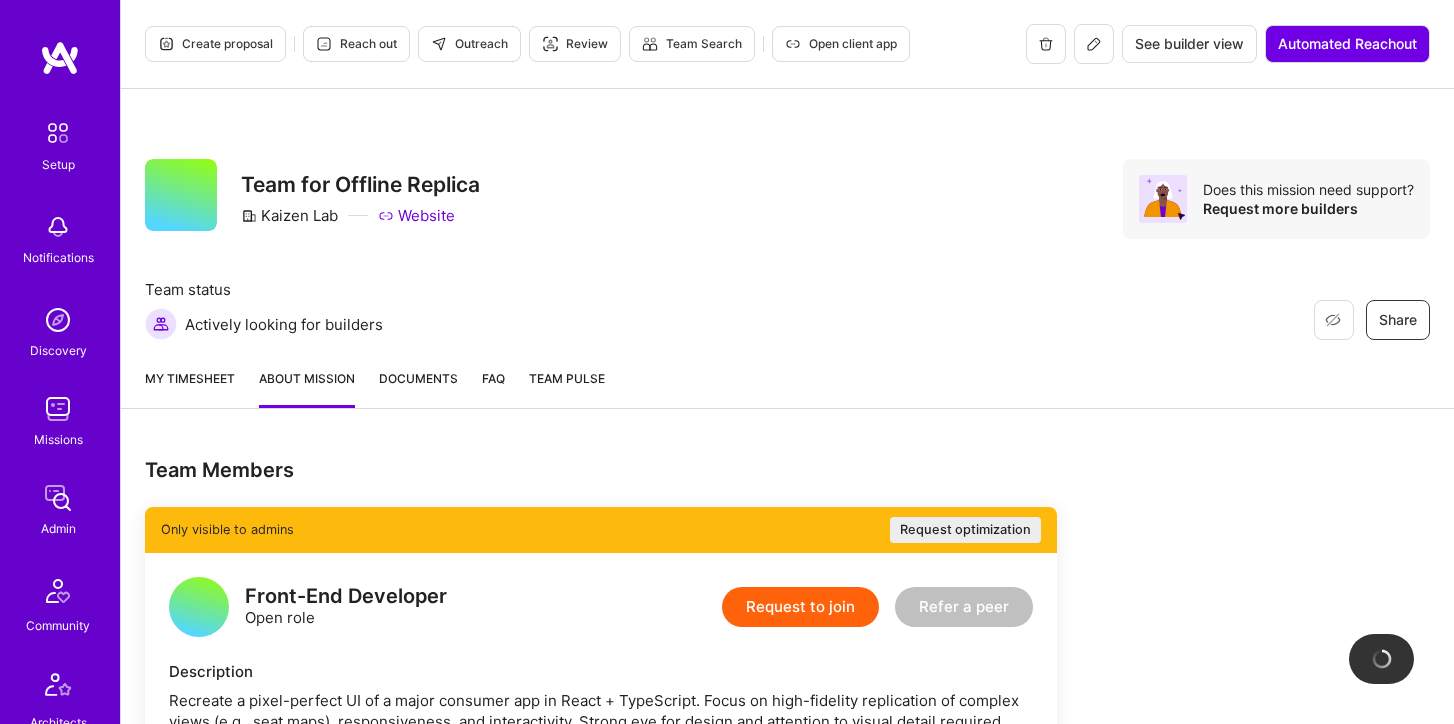 click on "Team Pulse" at bounding box center [567, 378] 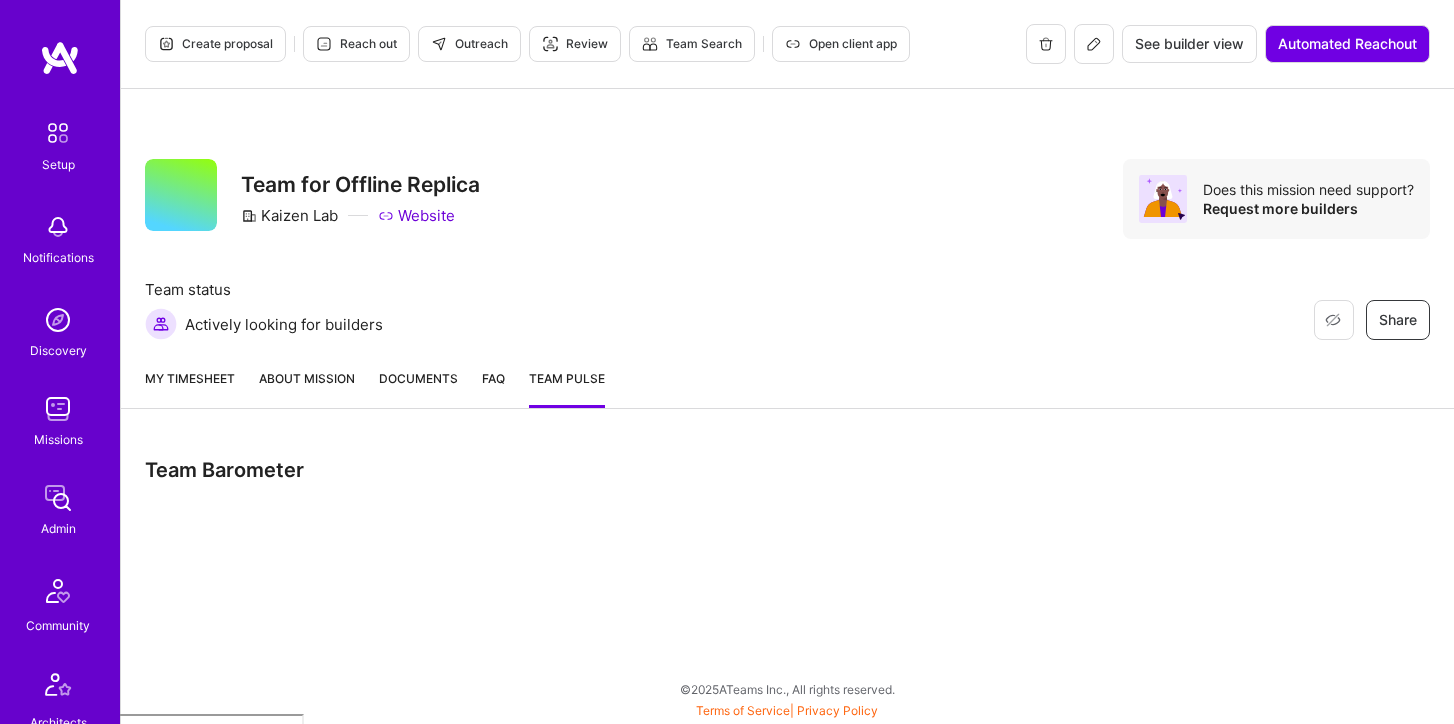 click on "FAQ" at bounding box center (493, 388) 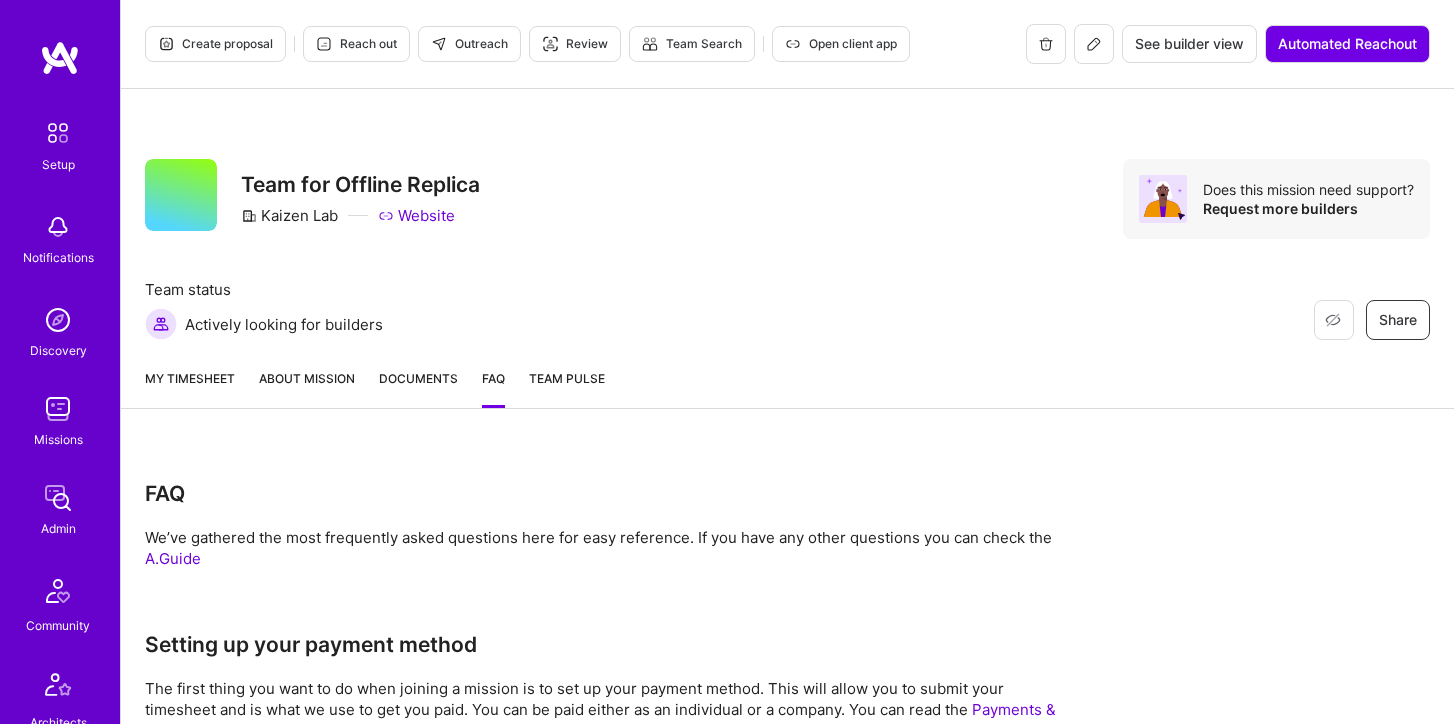click on "Documents" at bounding box center (418, 378) 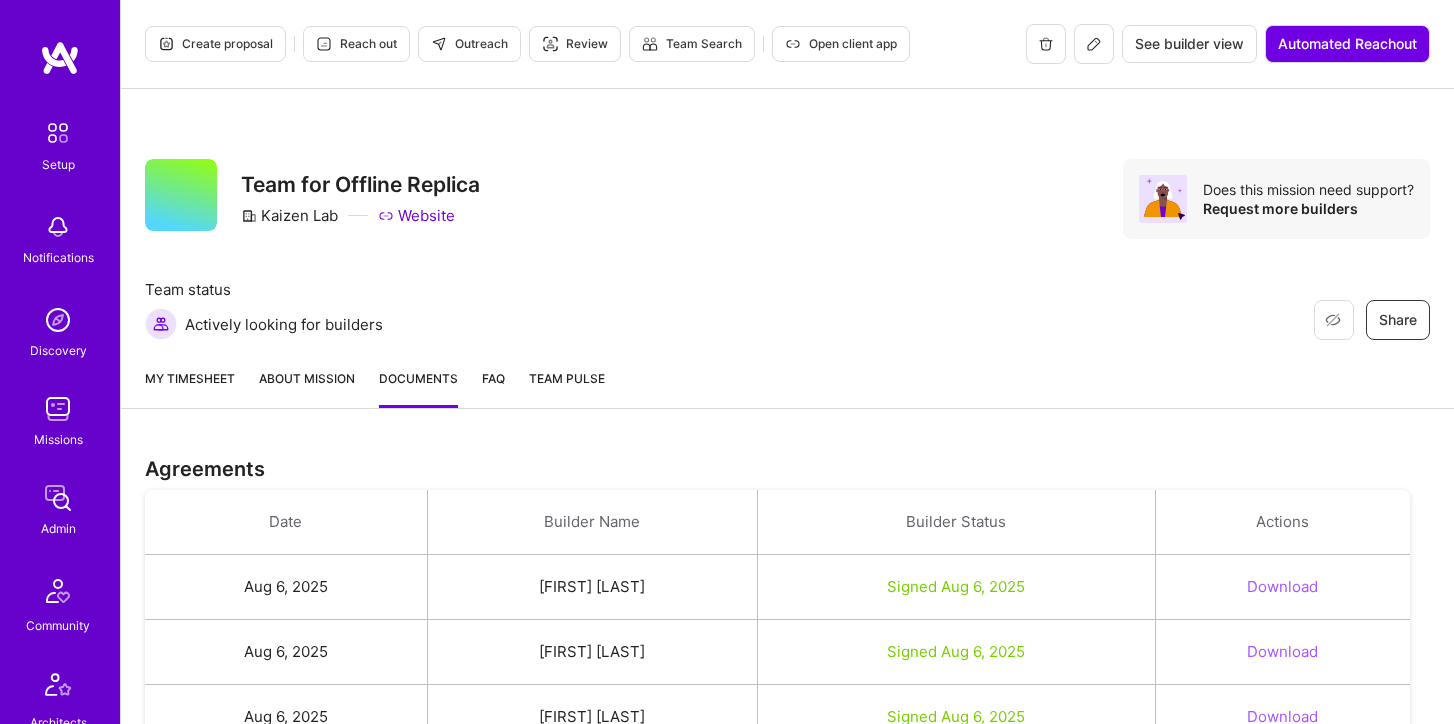 click on "About Mission" at bounding box center [307, 388] 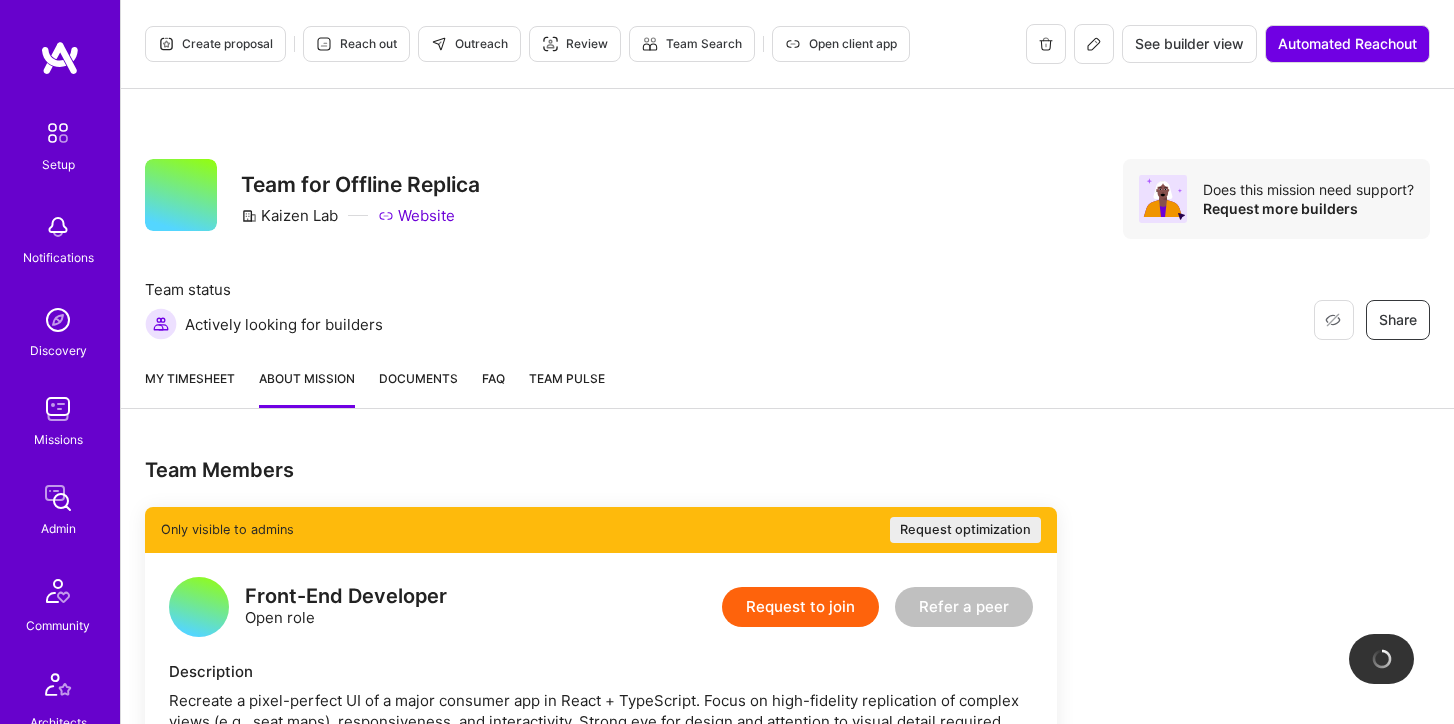 click on "My timesheet" at bounding box center (190, 388) 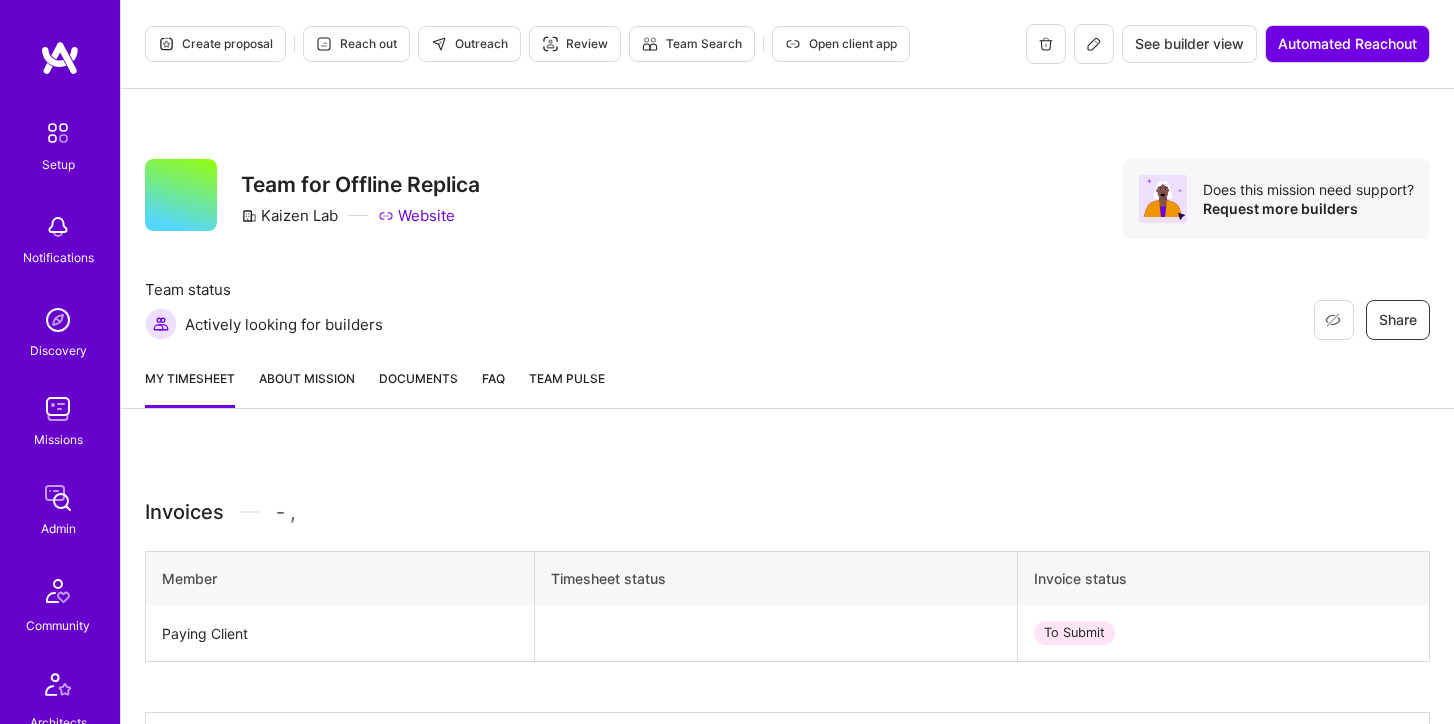 click at bounding box center [1094, 44] 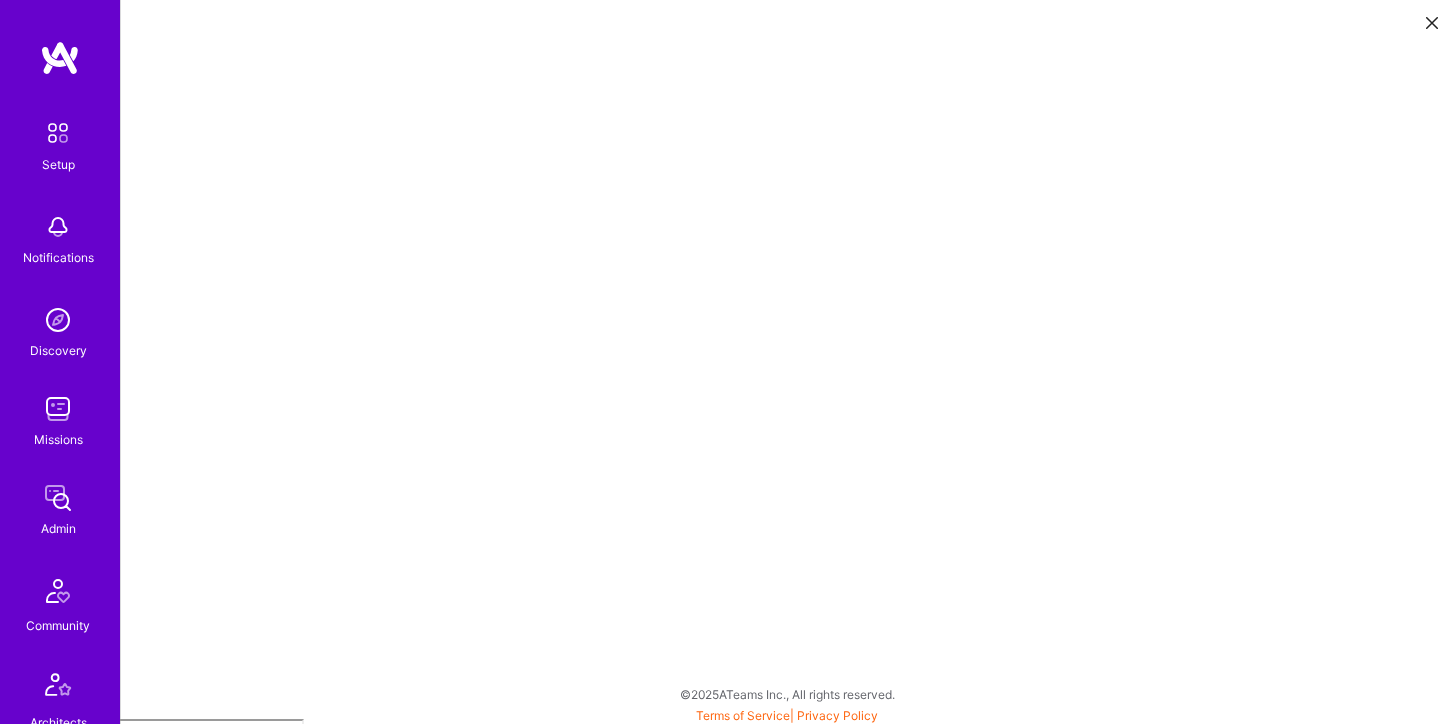 scroll, scrollTop: 5, scrollLeft: 0, axis: vertical 